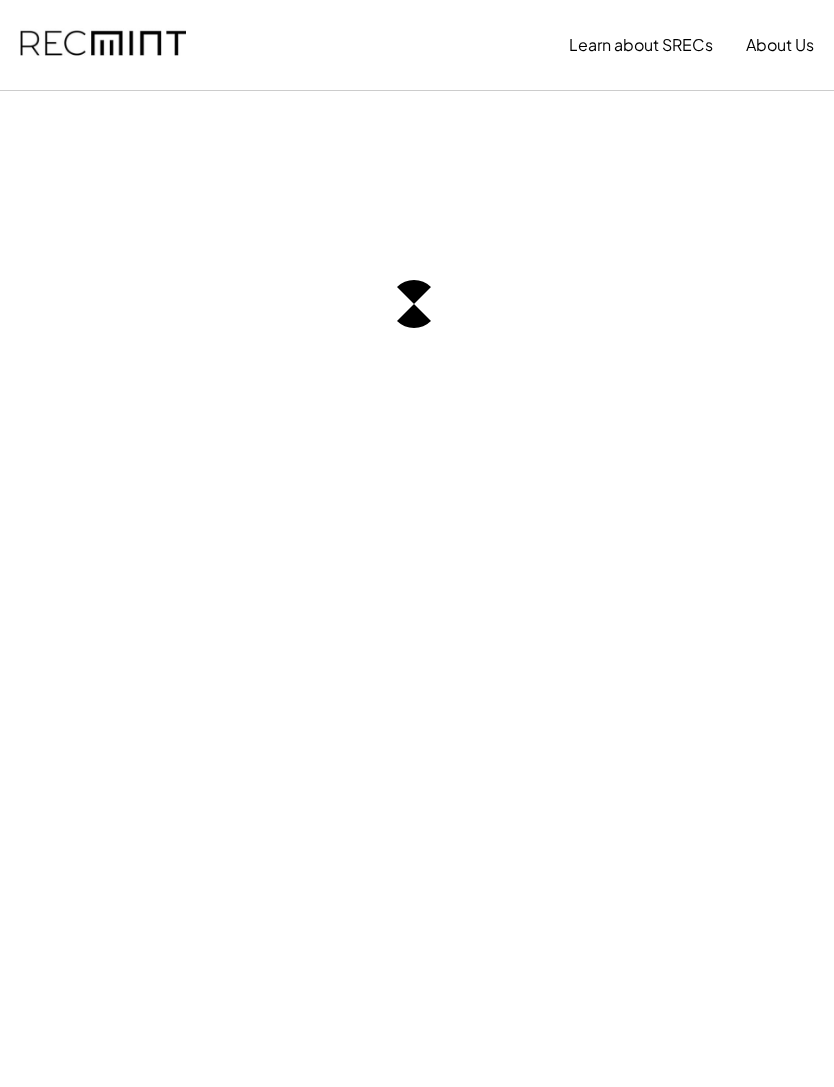 scroll, scrollTop: 0, scrollLeft: 0, axis: both 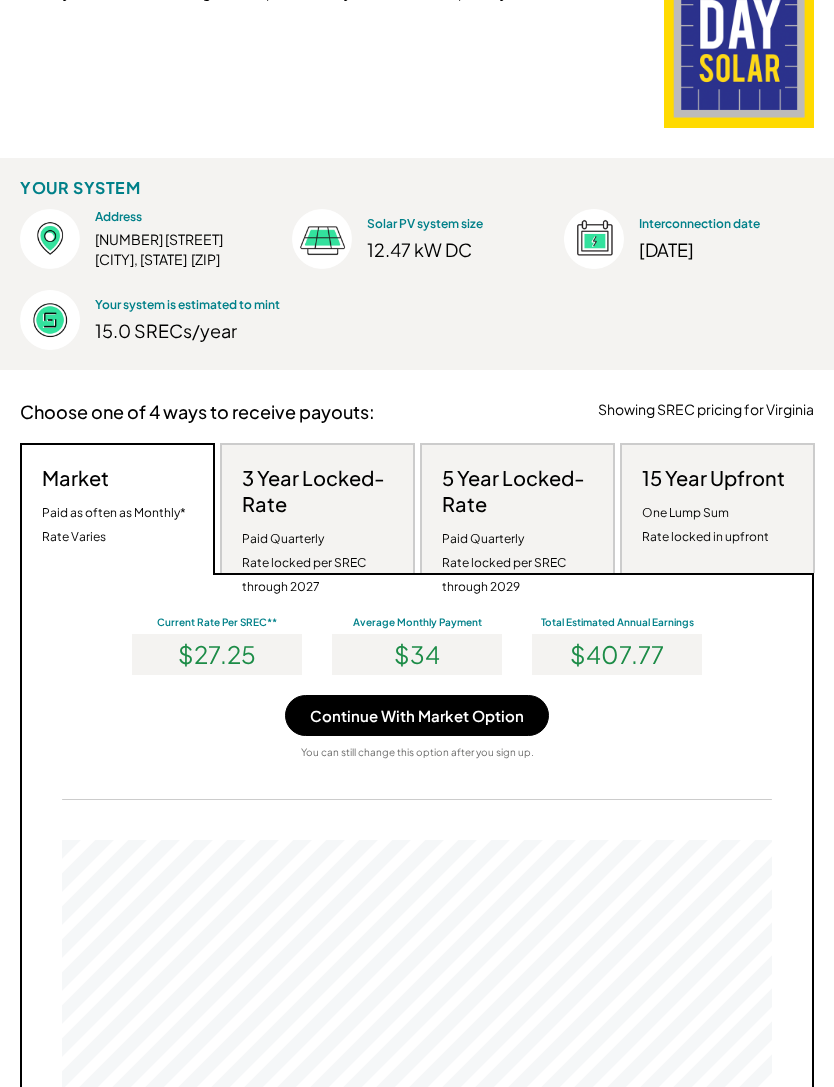 click on "Continue With Market Option" at bounding box center (417, 715) 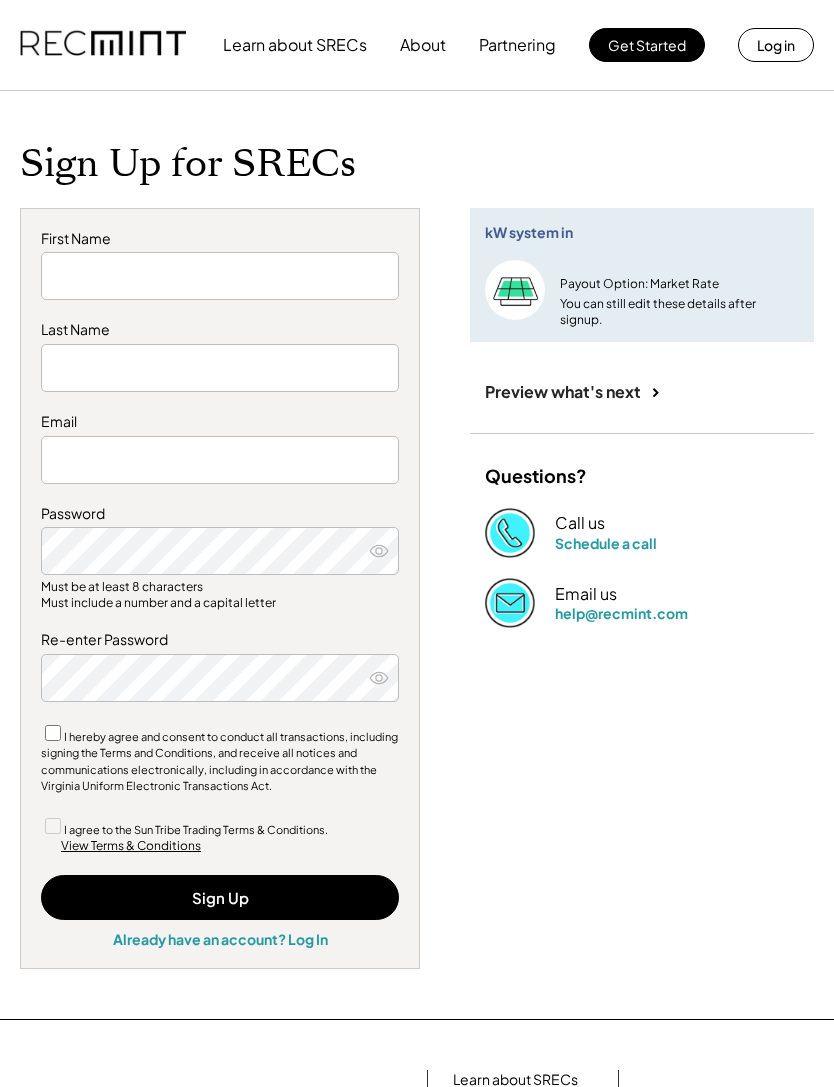 scroll, scrollTop: 0, scrollLeft: 0, axis: both 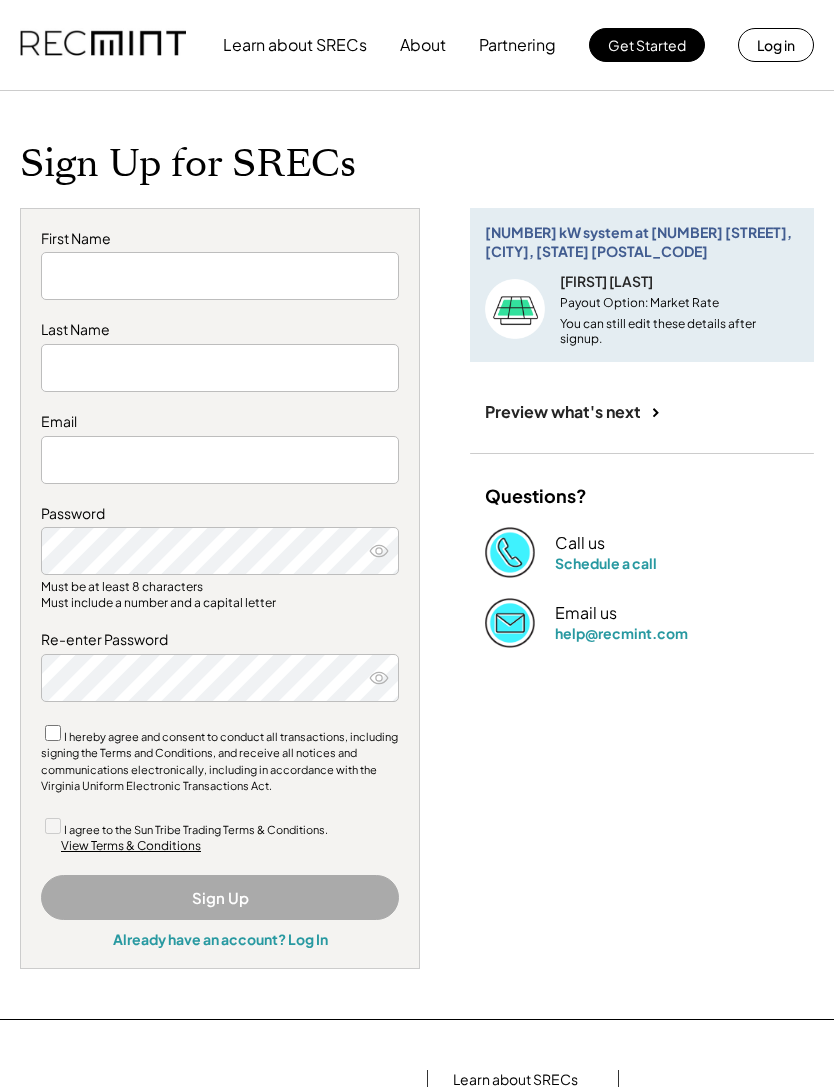 type on "*******" 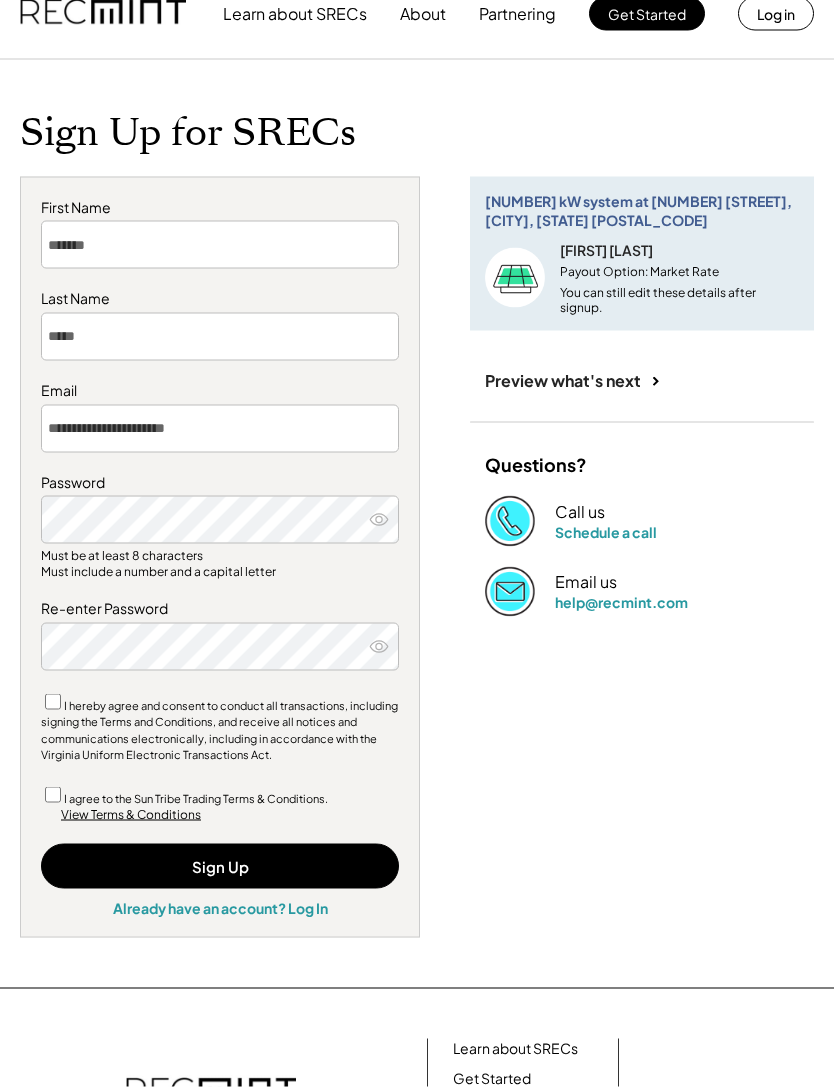 scroll, scrollTop: 0, scrollLeft: 0, axis: both 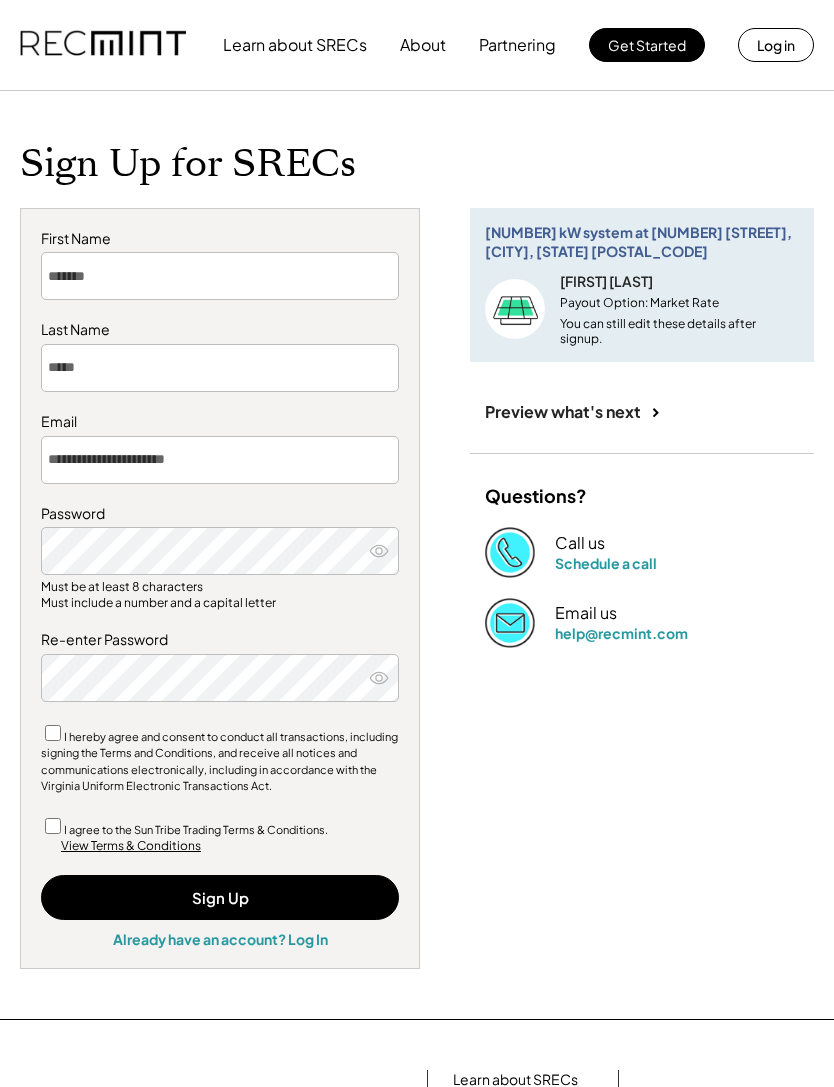 click on "Sign Up" at bounding box center [220, 897] 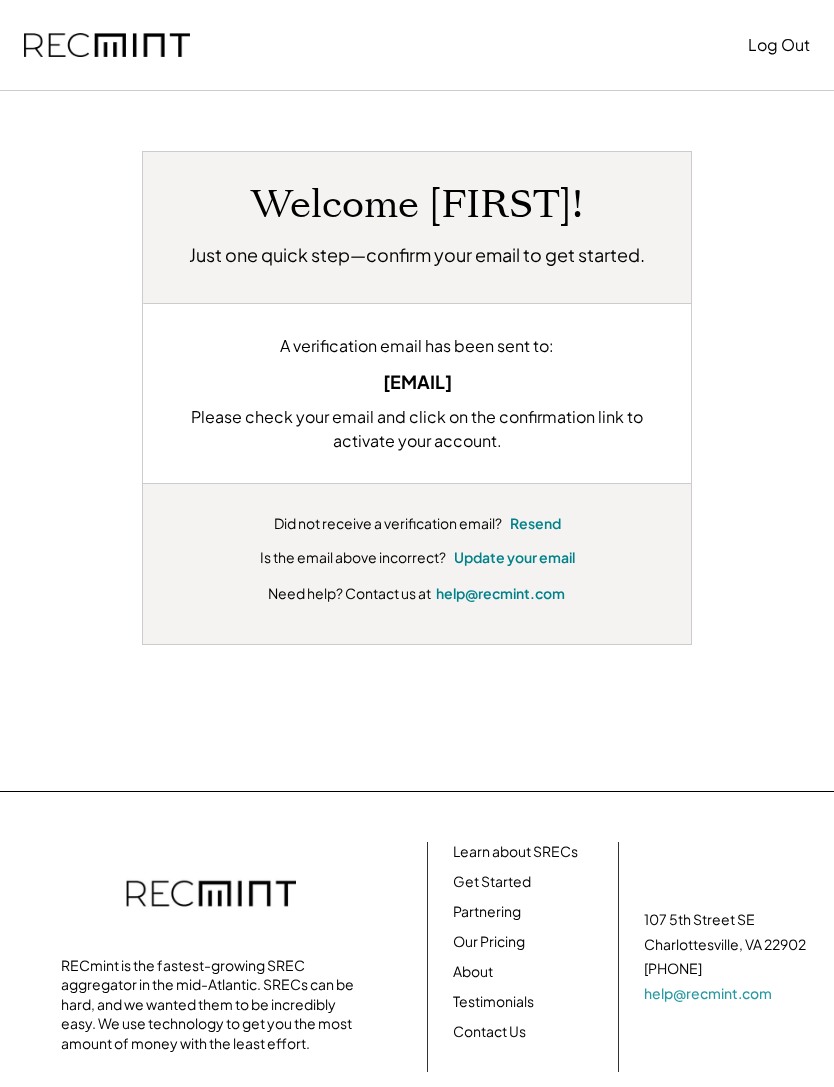 scroll, scrollTop: 0, scrollLeft: 0, axis: both 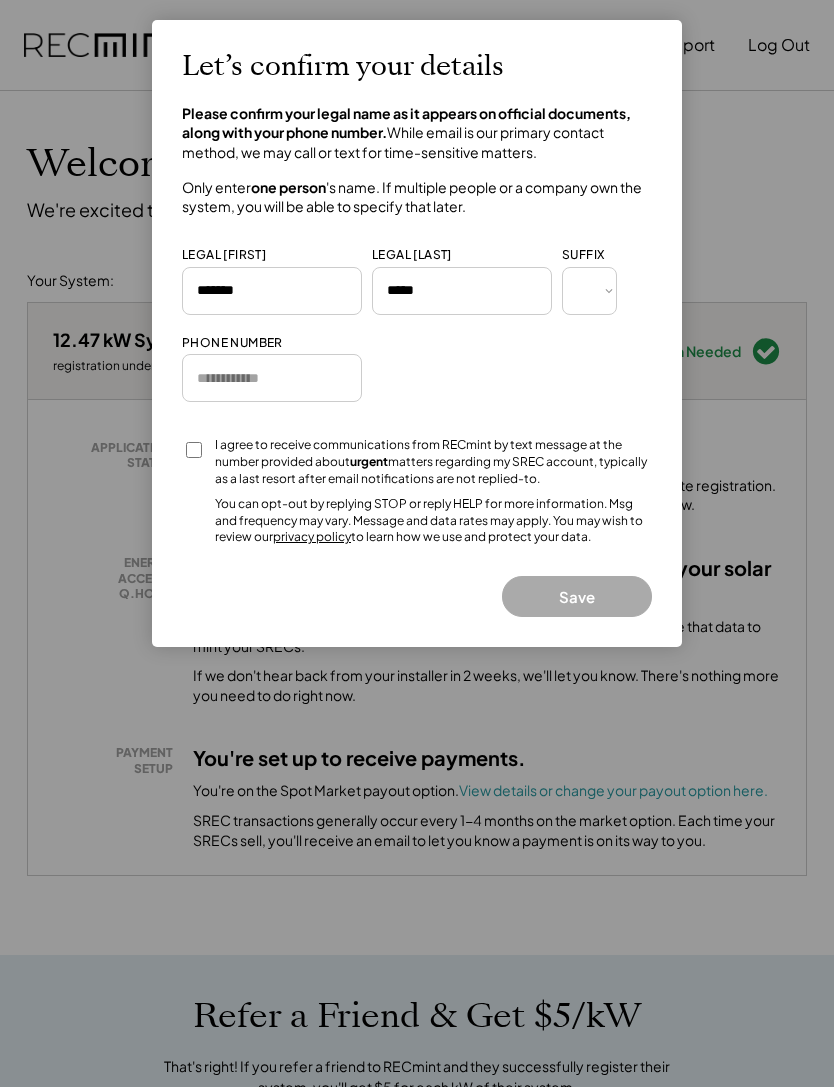 click on "Let’s confirm your details Please confirm your legal name as it appears on official documents, along with your phone number.  While email is our primary contact method, we may call or text for time-sensitive matters. Only enter  one person 's name. If multiple people or a company own the system, you will be able to specify that later.  LEGAL FIRST NAME LEGAL LAST NAME SUFFIX *** *** * ** *** ** * ** *** **** ** * PHONE NUMBER I agree to receive communications from RECmint by text message at the number provided about  urgent  matters regarding my SREC account, typically as a last resort after email notifications are not replied-to. You can opt-out by replying STOP or reply HELP for more information. Msg and frequency may vary. Message and data rates may apply. You may wish to review our  privacy policy  to learn how we use and protect your data. Save" at bounding box center (417, 333) 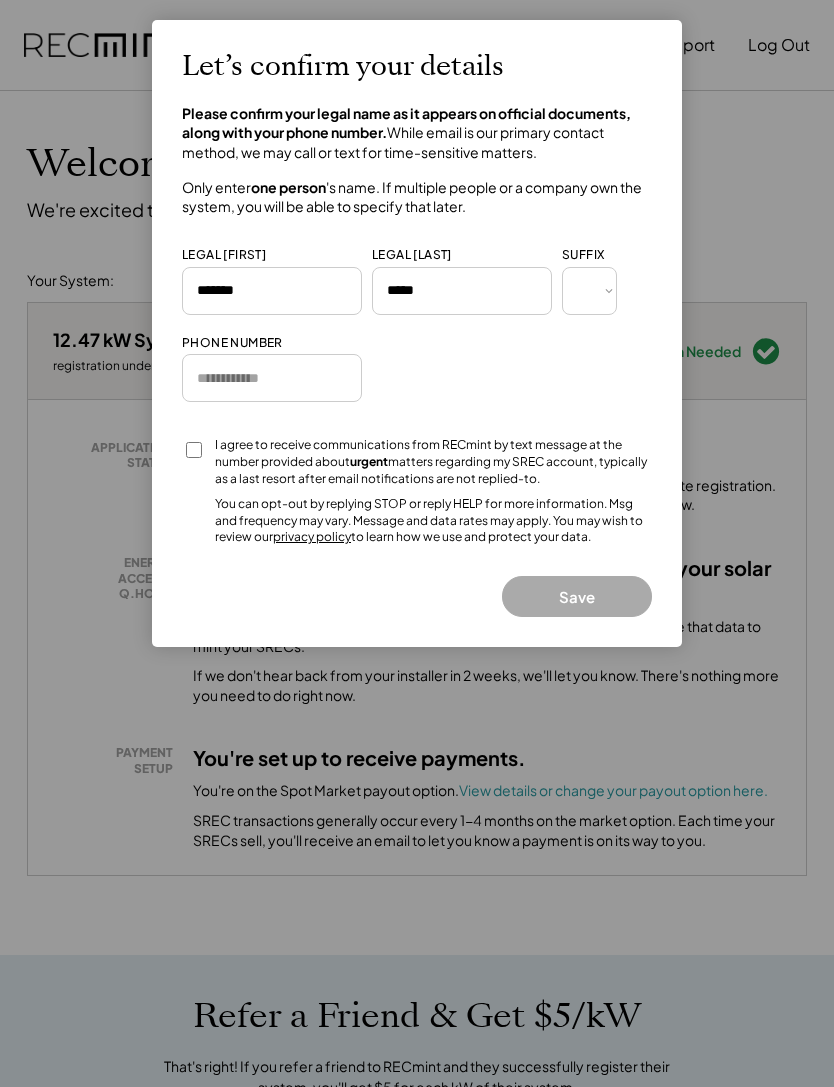 click on "I agree to receive communications from RECmint by text message at the number provided about  urgent  matters regarding my SREC account, typically as a last resort after email notifications are not replied-to. You can opt-out by replying STOP or reply HELP for more information. Msg and frequency may vary. Message and data rates may apply. You may wish to review our  privacy policy  to learn how we use and protect your data." at bounding box center (417, 491) 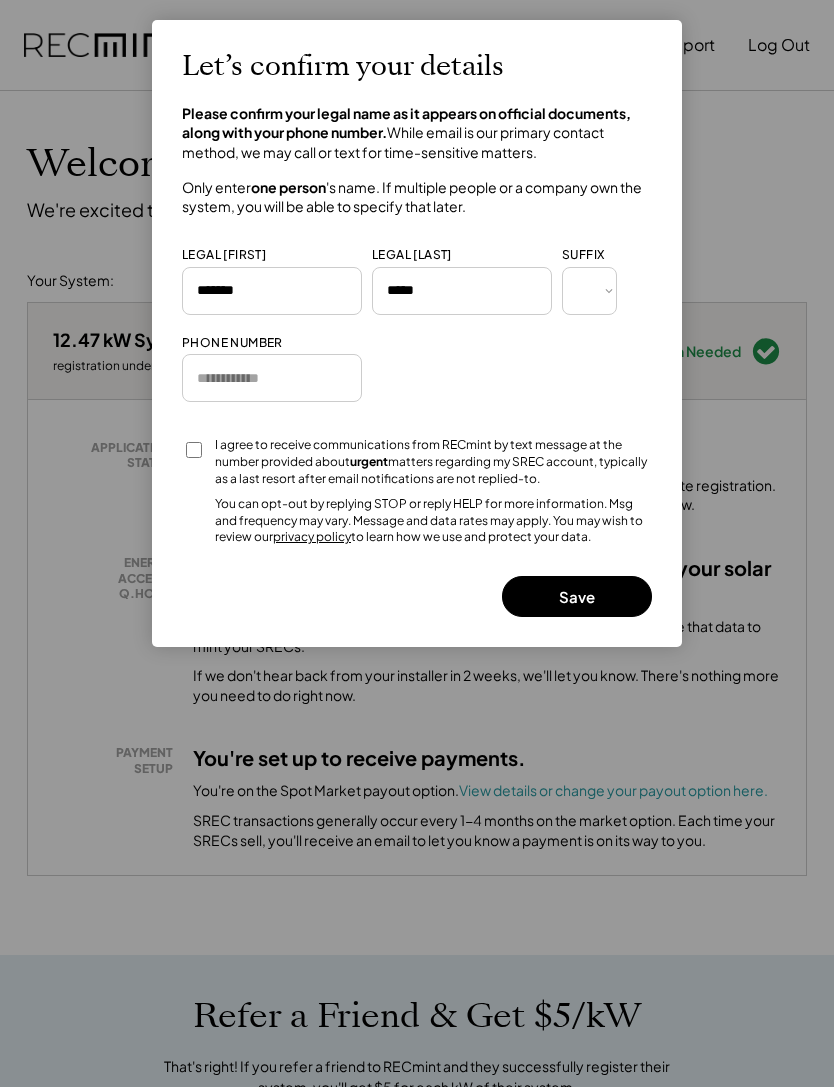 click on "Save" at bounding box center (577, 596) 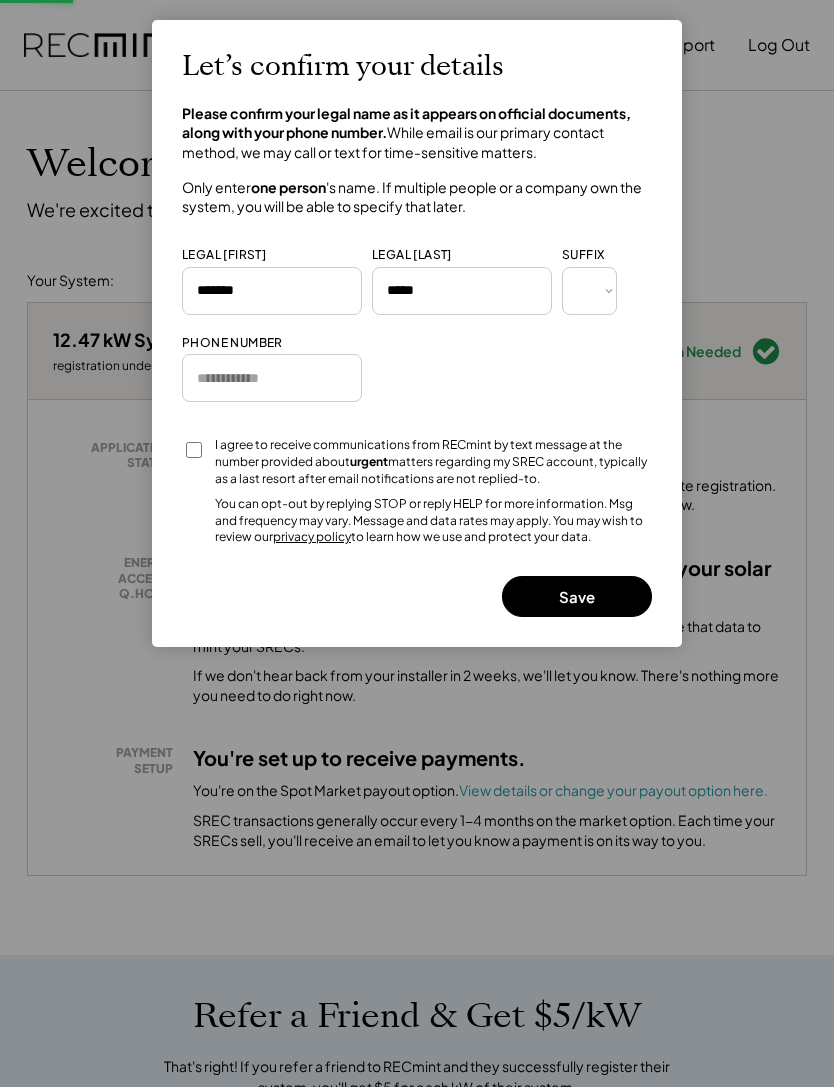 click on "Save" at bounding box center (577, 596) 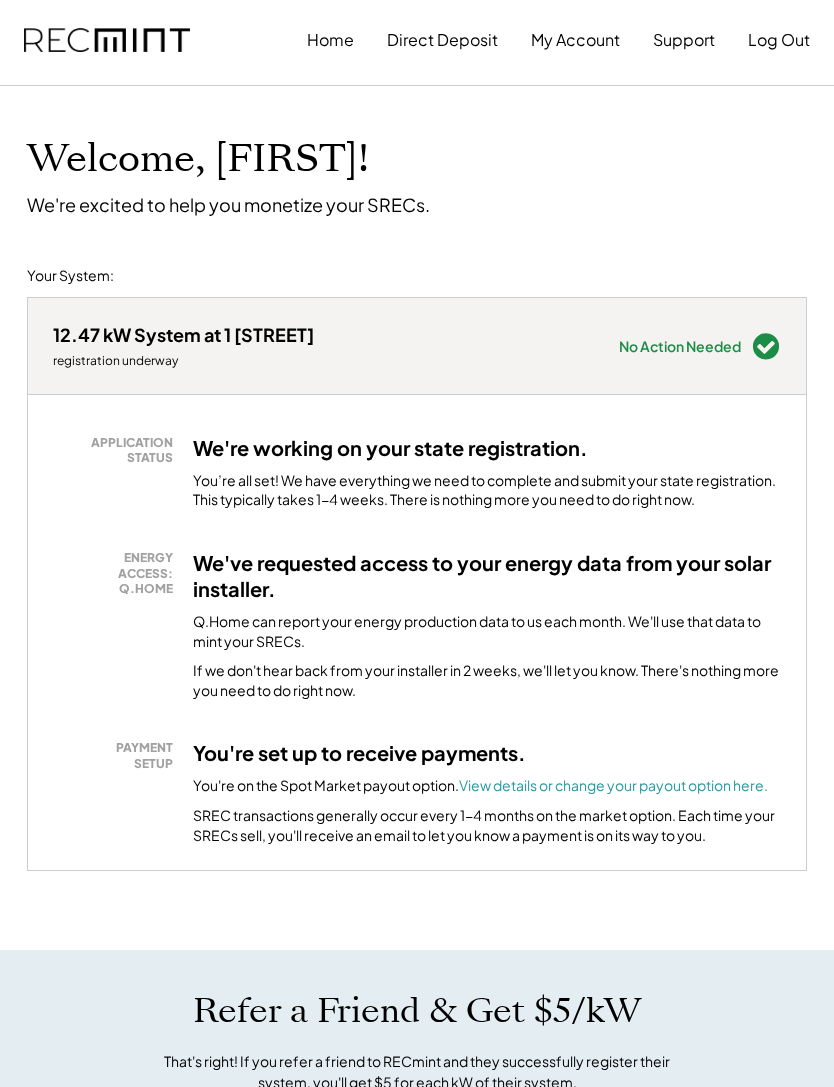 scroll, scrollTop: 0, scrollLeft: 0, axis: both 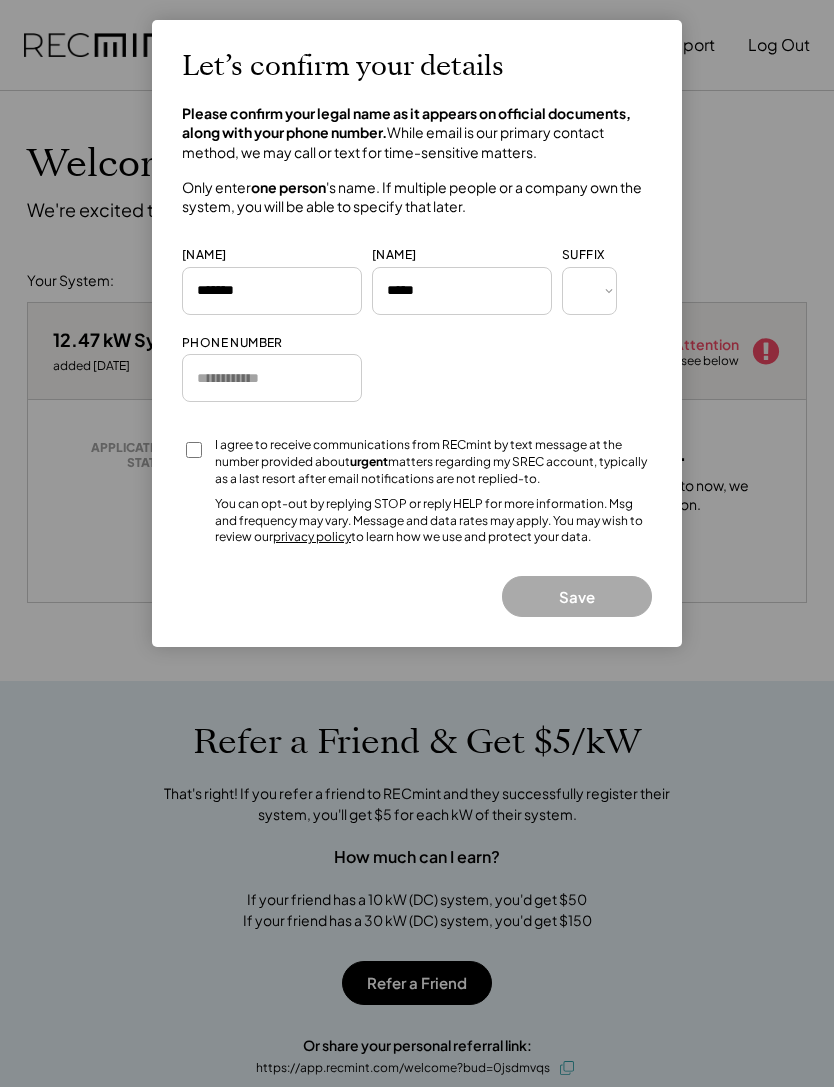 click at bounding box center [272, 378] 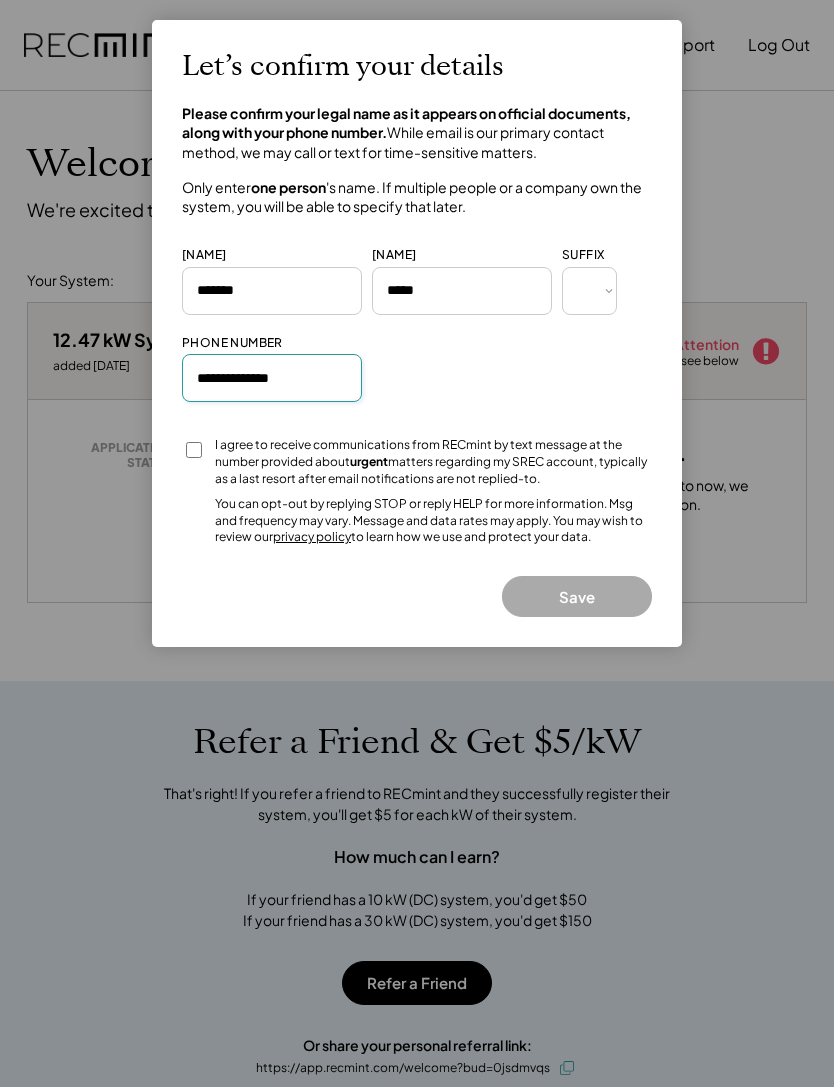 type on "**********" 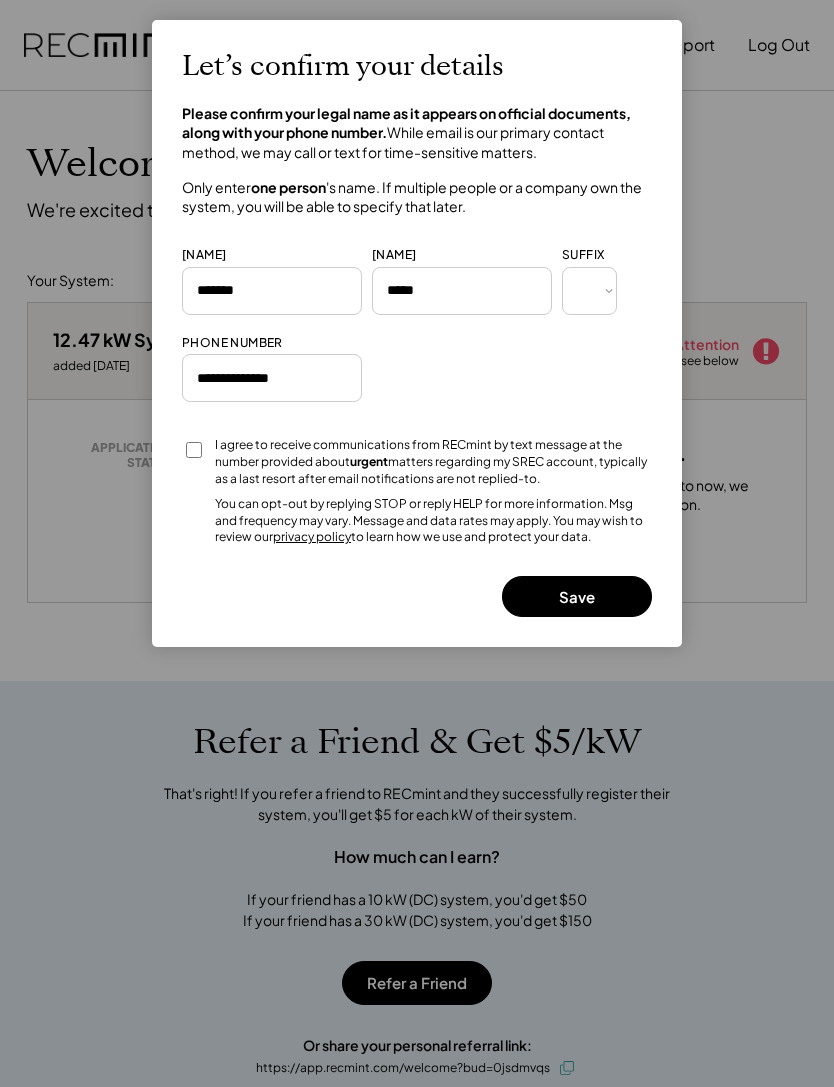 click on "Save" at bounding box center (577, 596) 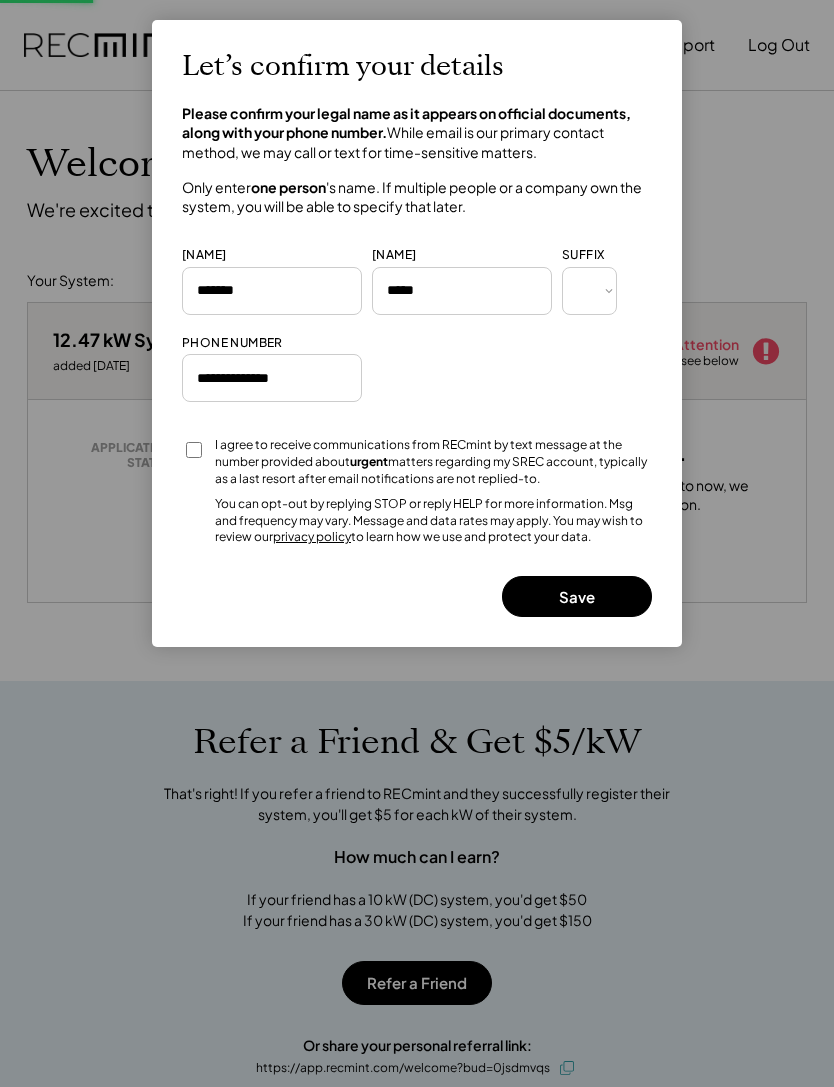 click on "Save" at bounding box center [577, 596] 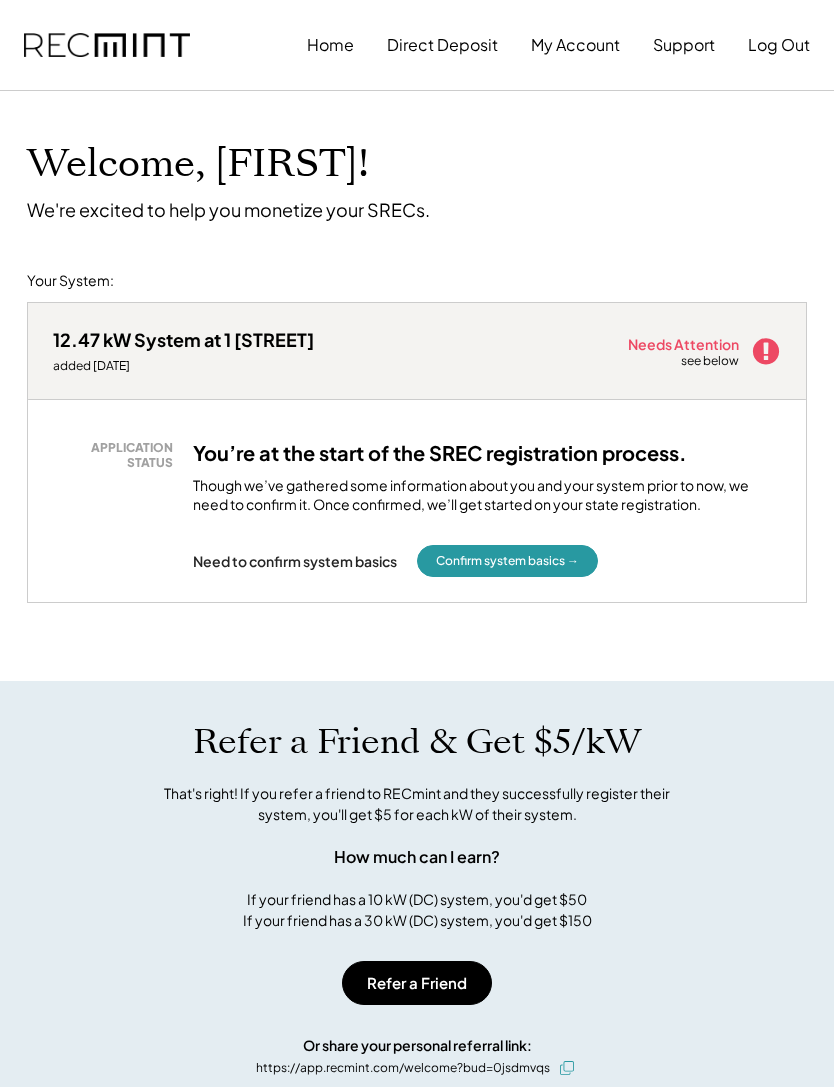 click on "Confirm system basics →" at bounding box center (507, 561) 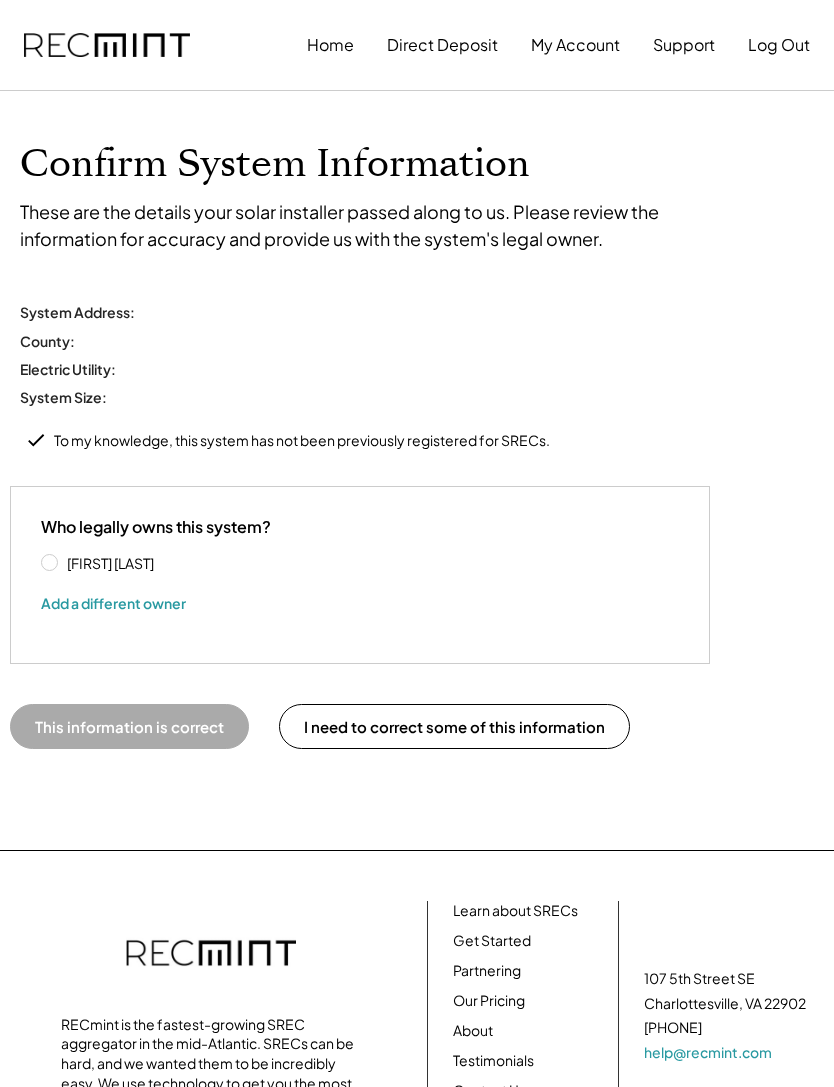 scroll, scrollTop: 0, scrollLeft: 0, axis: both 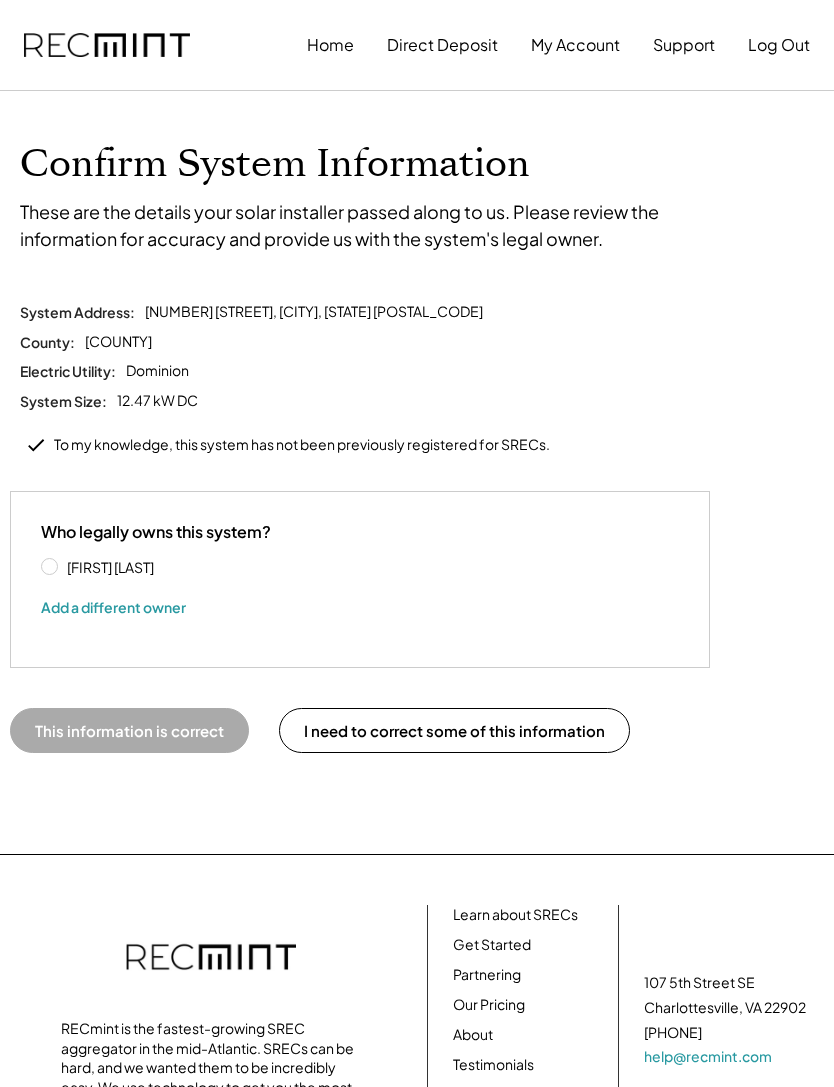 click on "[FIRST] [LAST]" at bounding box center [151, 567] 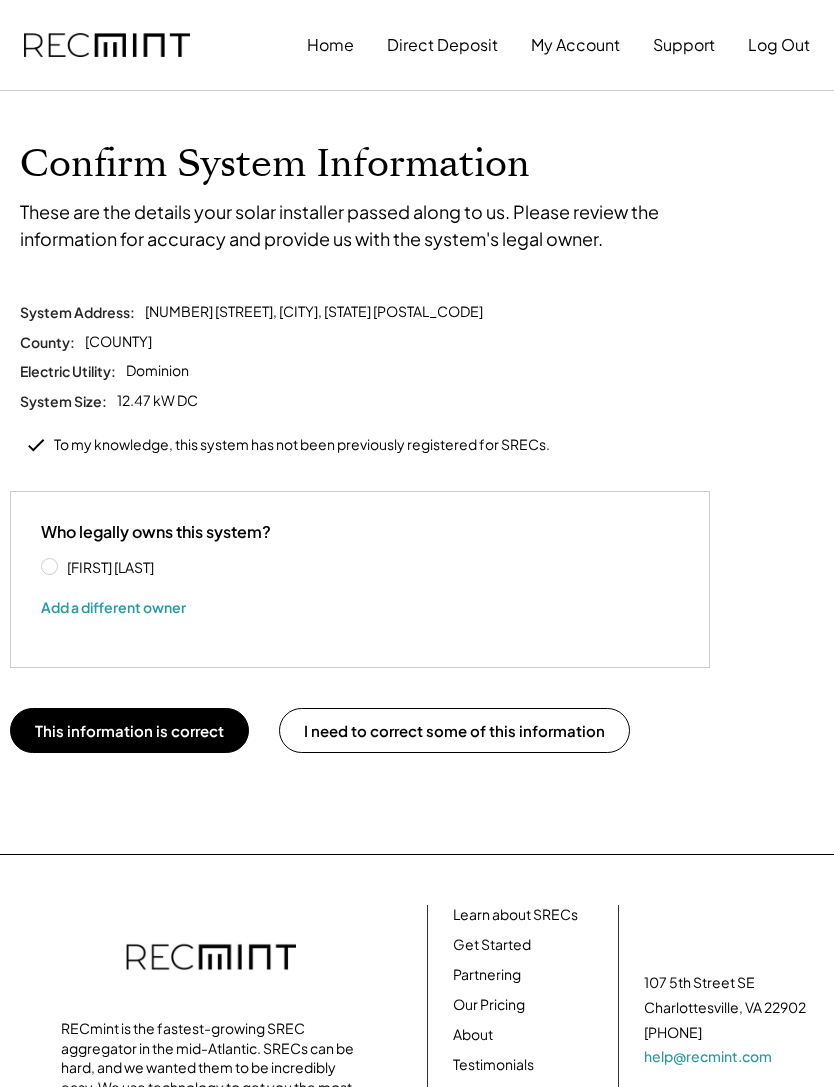 click on "Add a different owner" at bounding box center (113, 607) 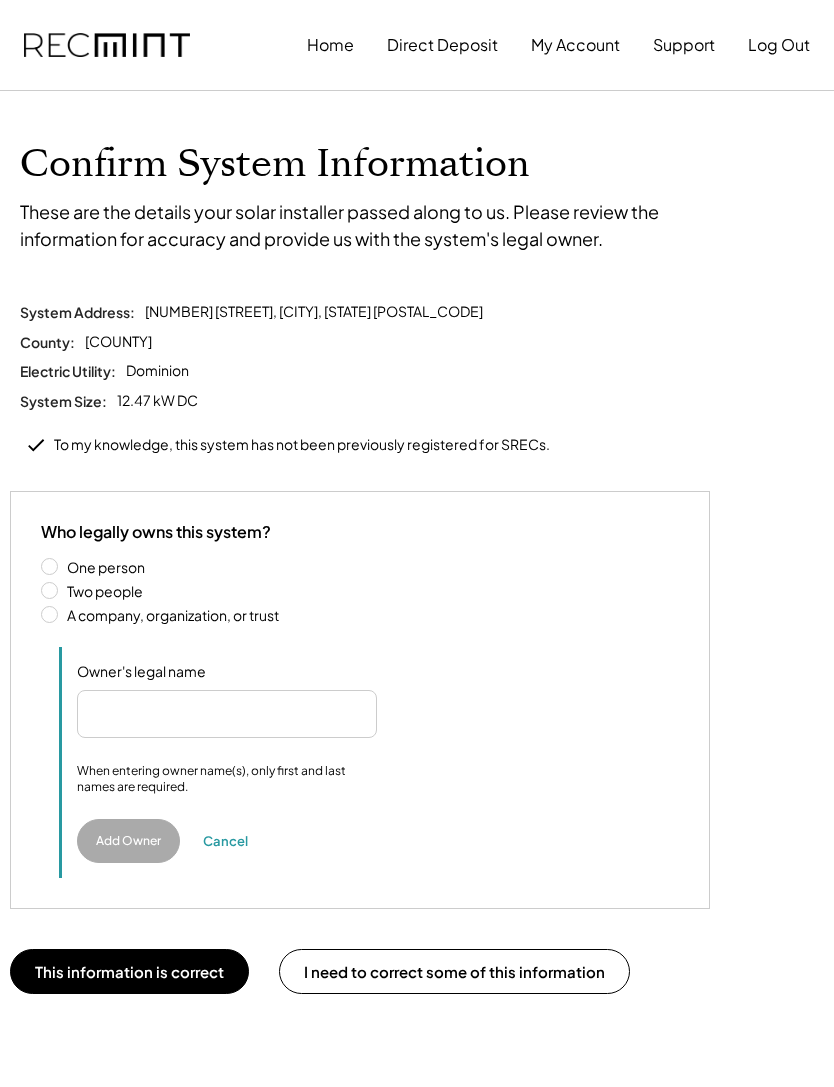 click on "Two people" at bounding box center [370, 591] 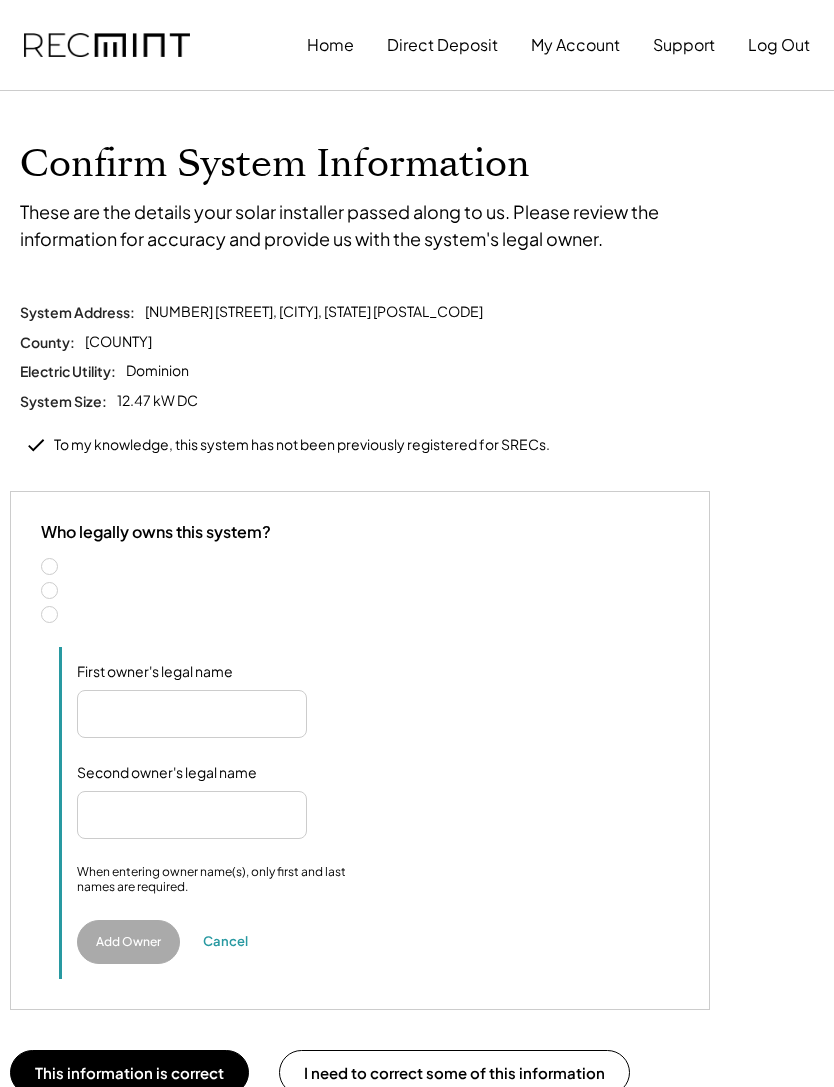 click on "One person" at bounding box center [370, 567] 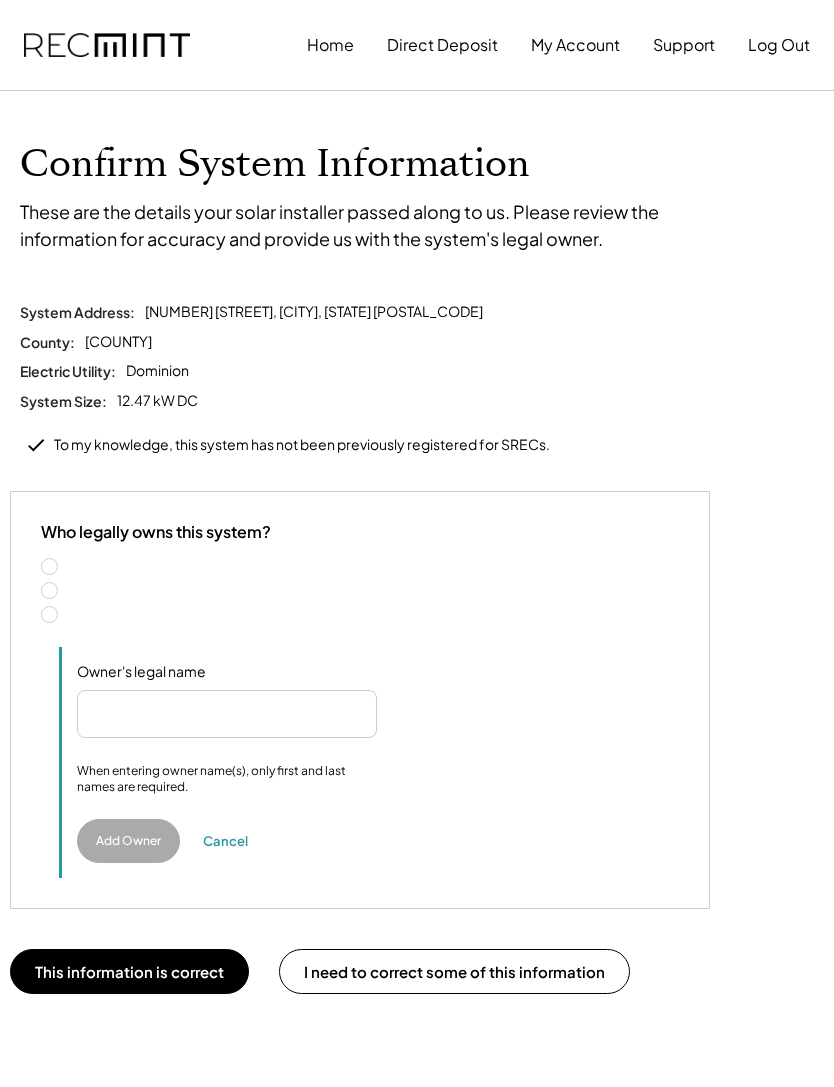 click on "Two people" at bounding box center [370, 591] 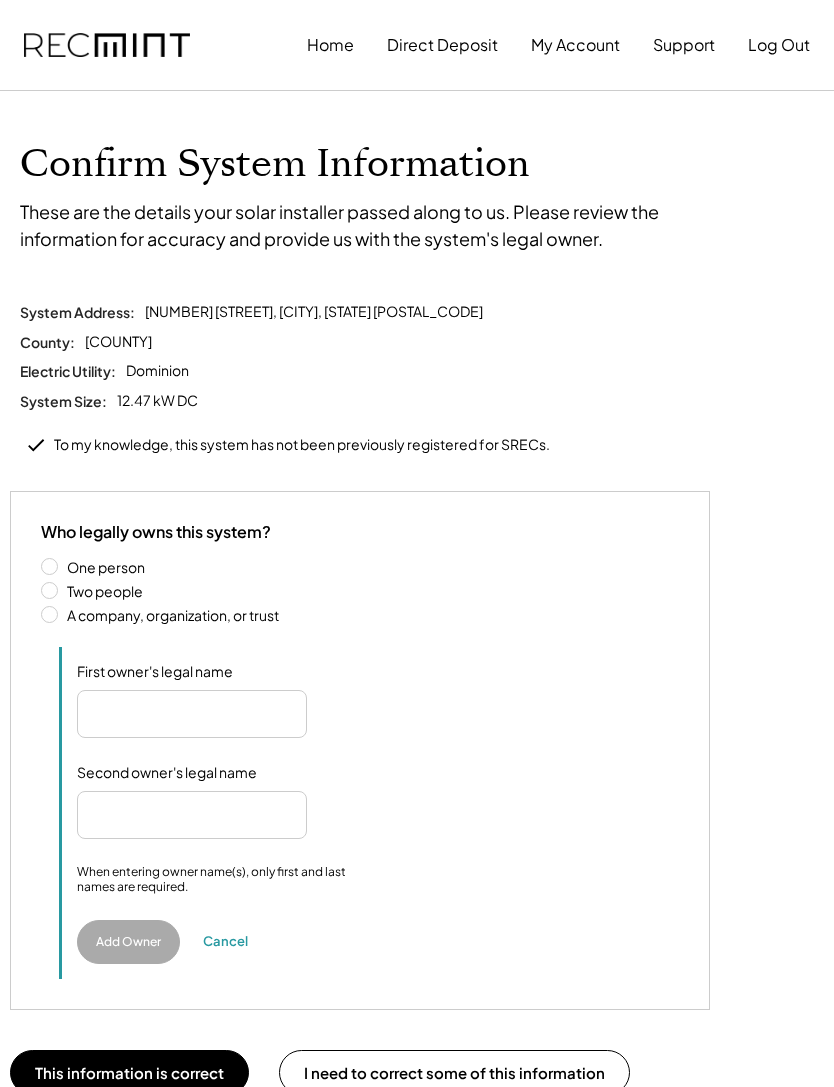 click at bounding box center (192, 714) 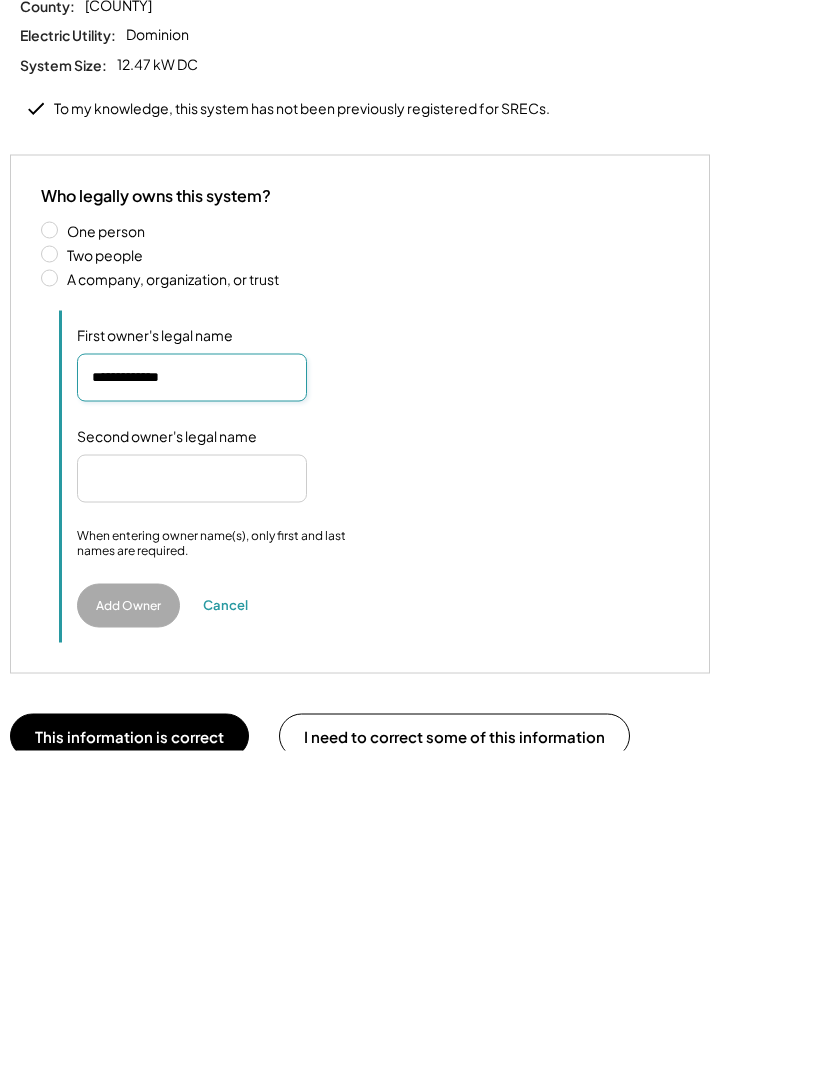 type on "**********" 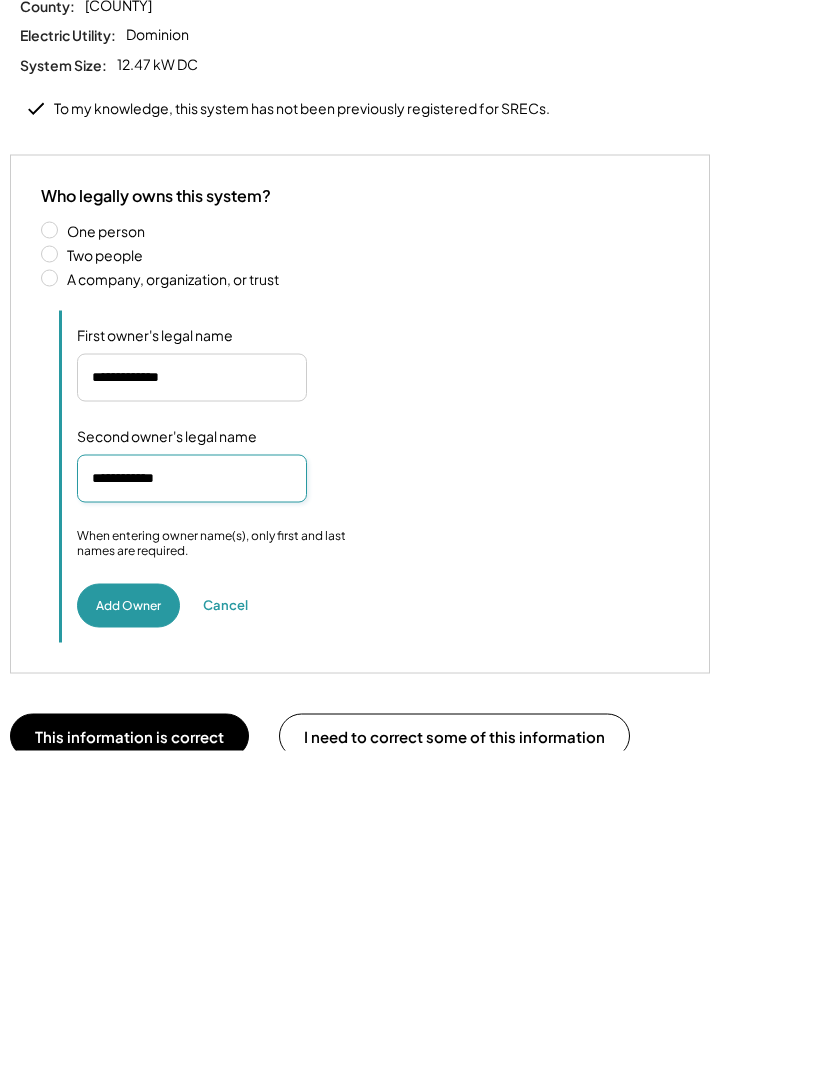 click at bounding box center (192, 815) 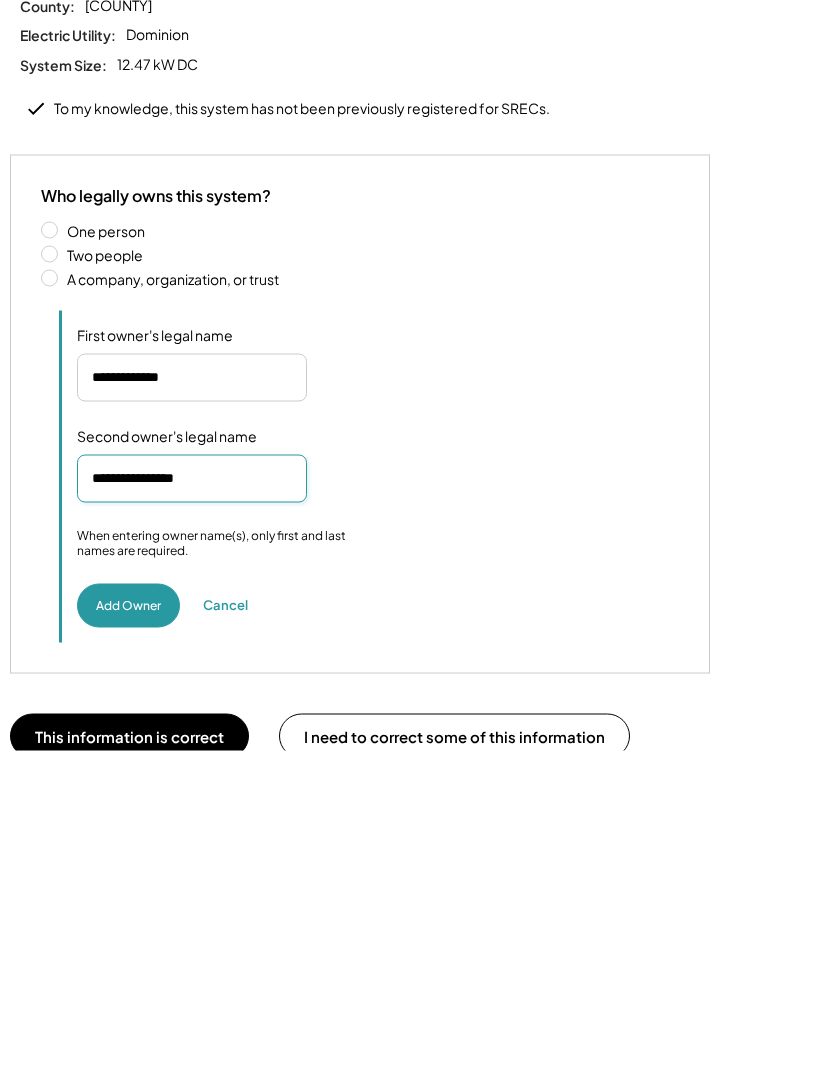 type on "**********" 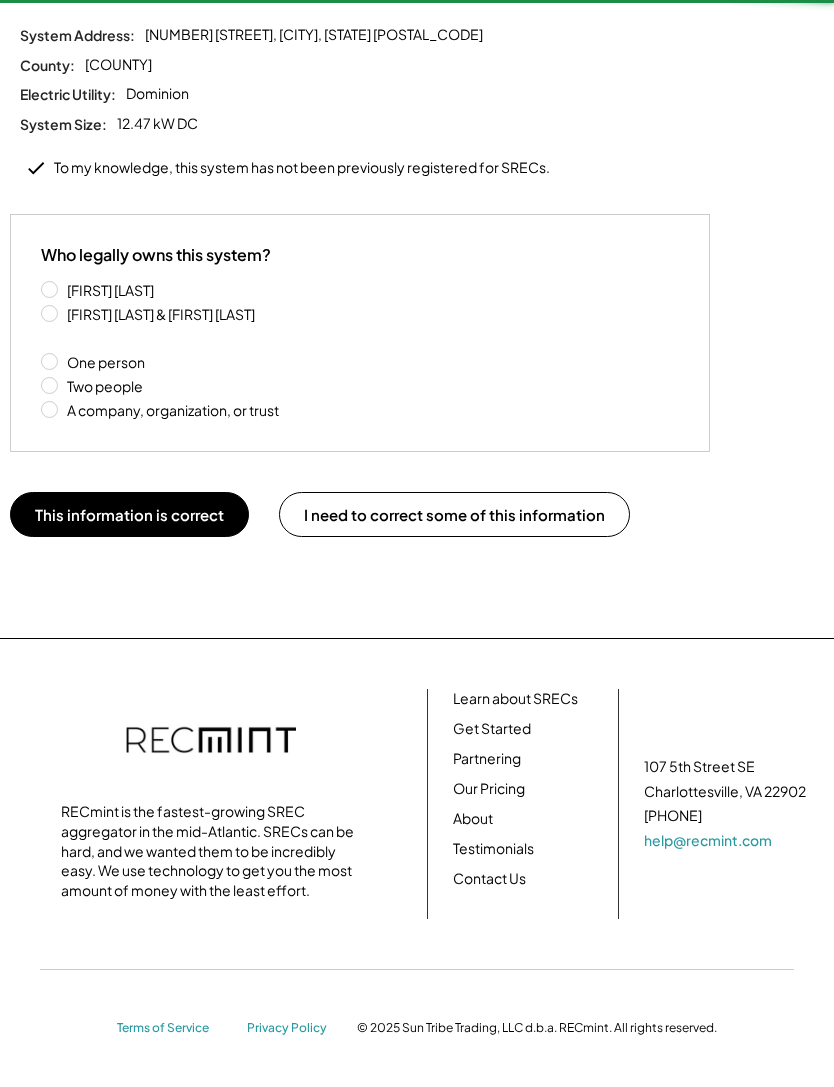 scroll, scrollTop: 236, scrollLeft: 0, axis: vertical 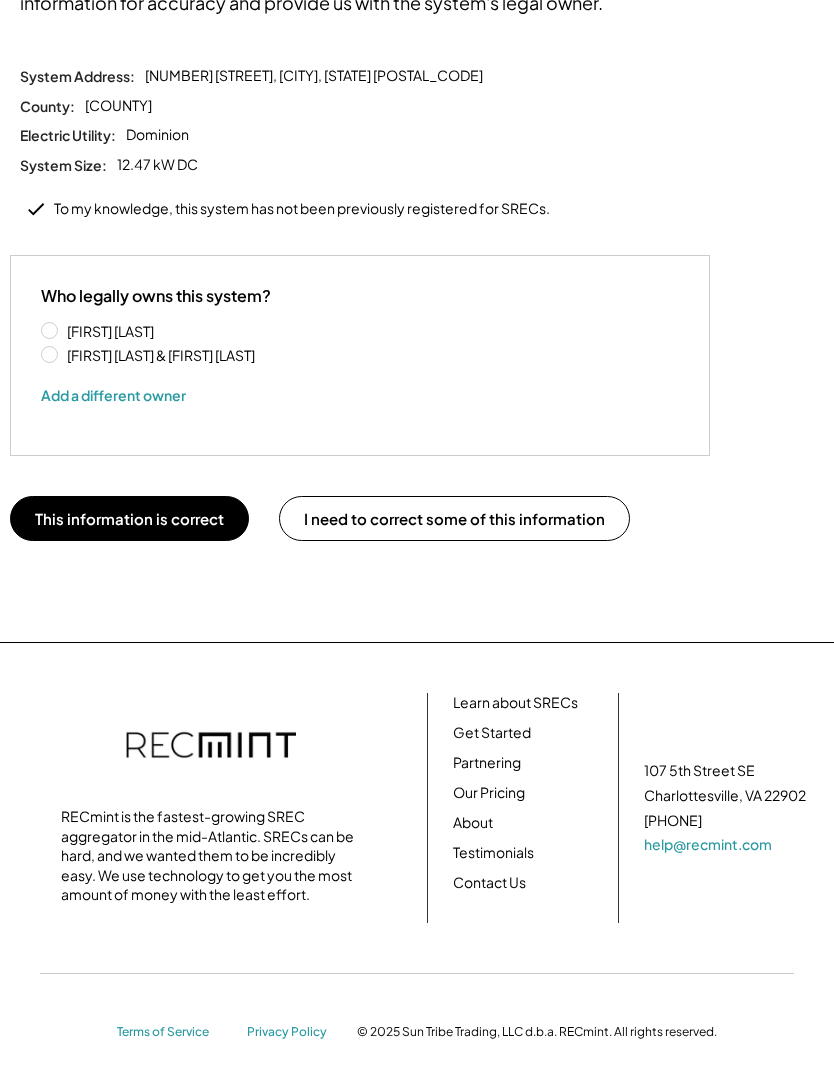 click on "This information is correct" at bounding box center (129, 518) 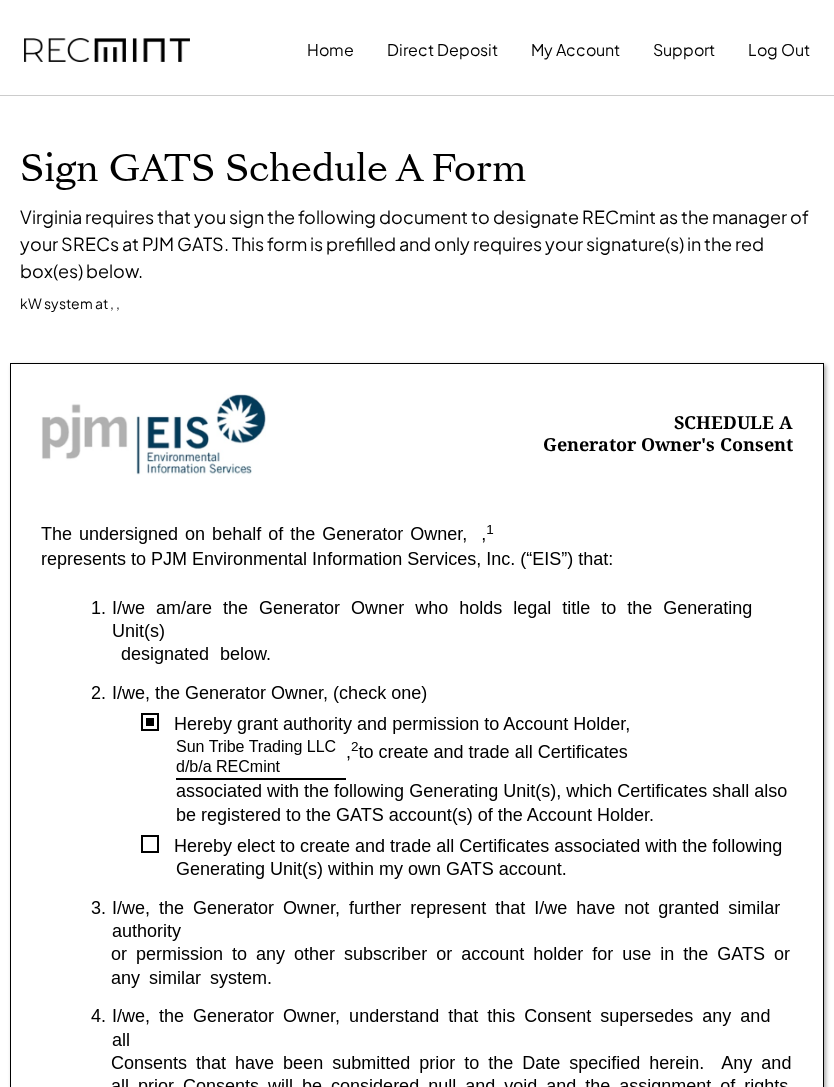scroll, scrollTop: 0, scrollLeft: 0, axis: both 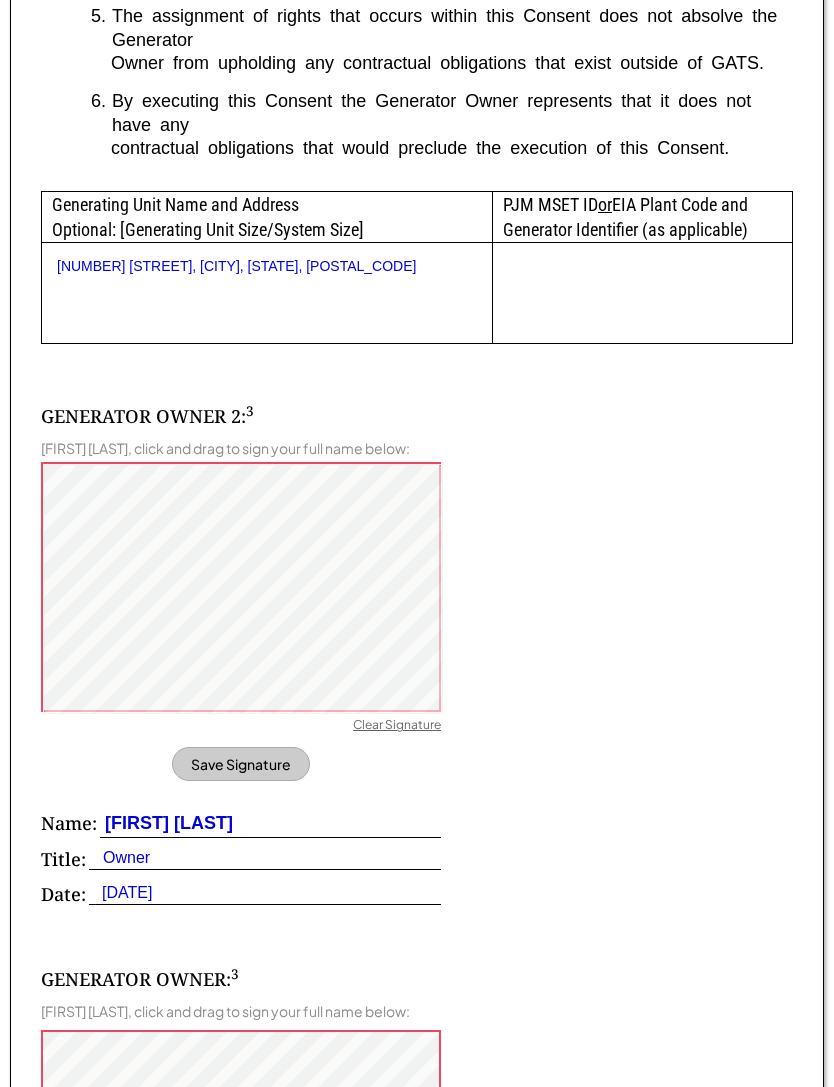 click on "Save Signature" at bounding box center [241, 764] 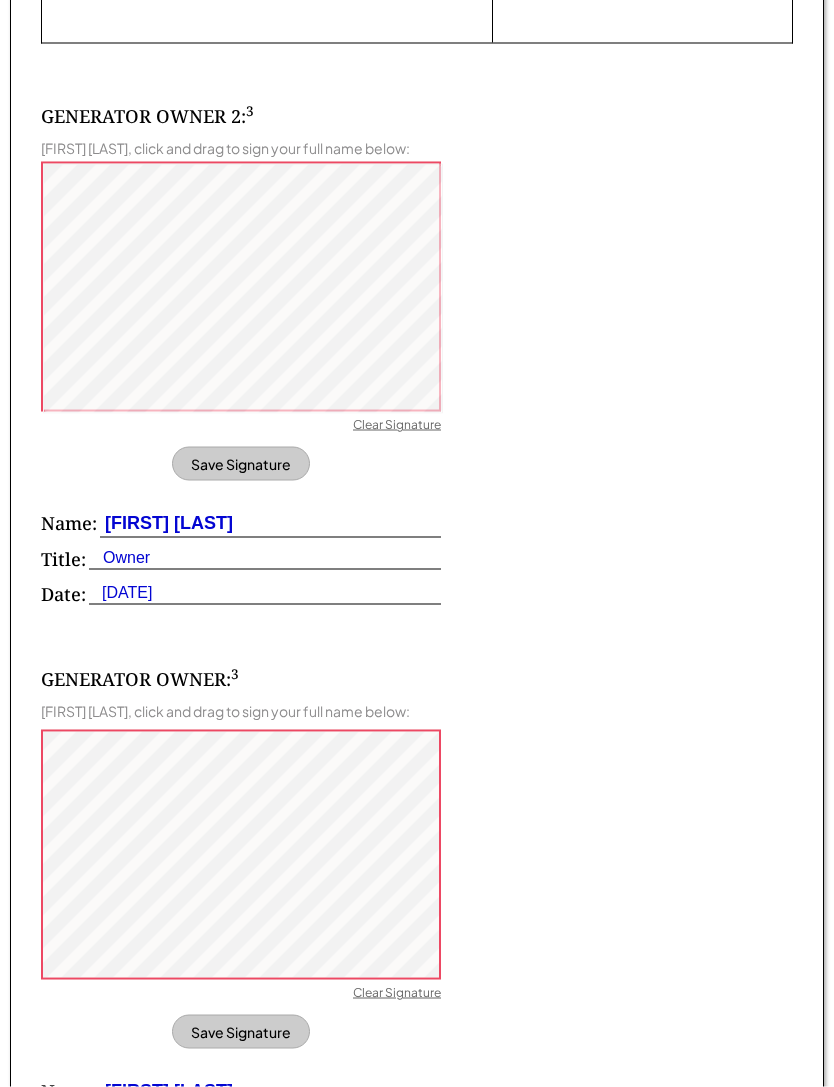 scroll, scrollTop: 1422, scrollLeft: 0, axis: vertical 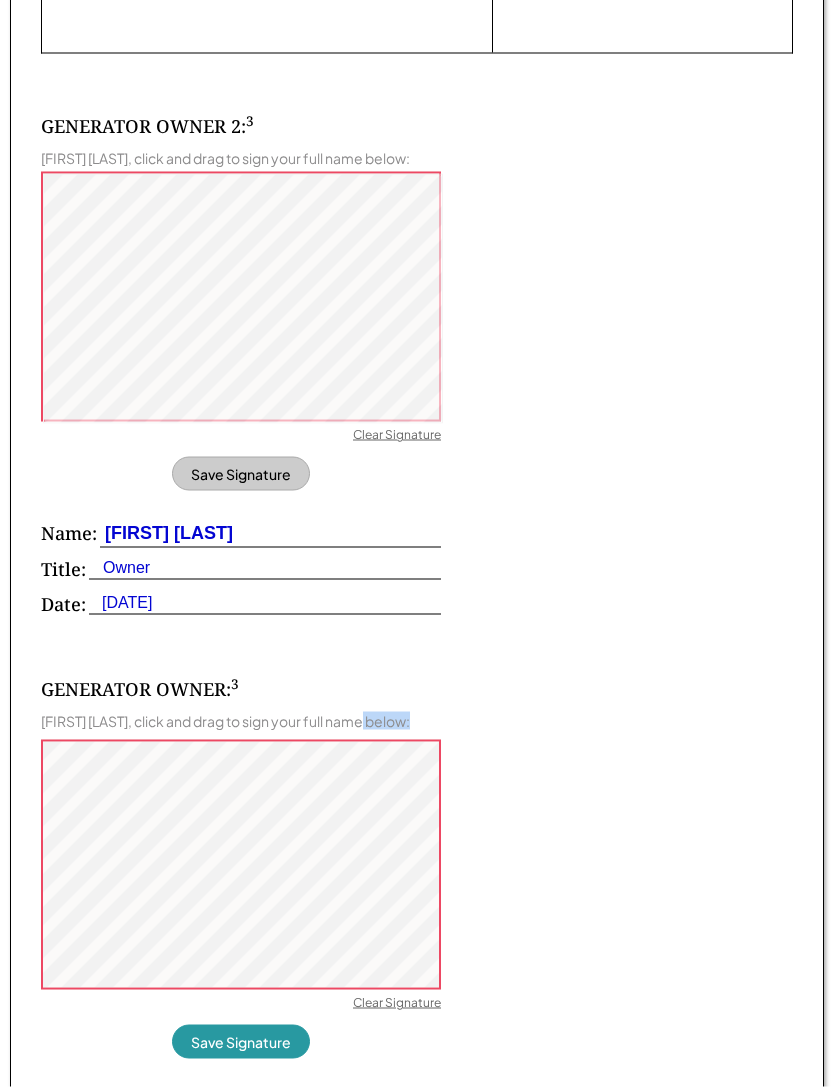 click on "GENERATOR OWNER 2: 3 [FIRST] [LAST], click and drag to sign your full name below:  Sign above Clear   Change background color   Change color   Change width   Undo Save as PNG   Save as JPG   Save as SVG Save SVG to Bubble Save as SVG with background Clear Signature Save Signature Name: [FIRST] [LAST] Title: Owner Date: [DATE] GENERATOR OWNER: 3 [FIRST] [LAST], click and drag to sign your full name below:  Clear Signature Save Signature Name: [FIRST] [LAST] Title: Owner Date: [DATE]" at bounding box center [417, 624] 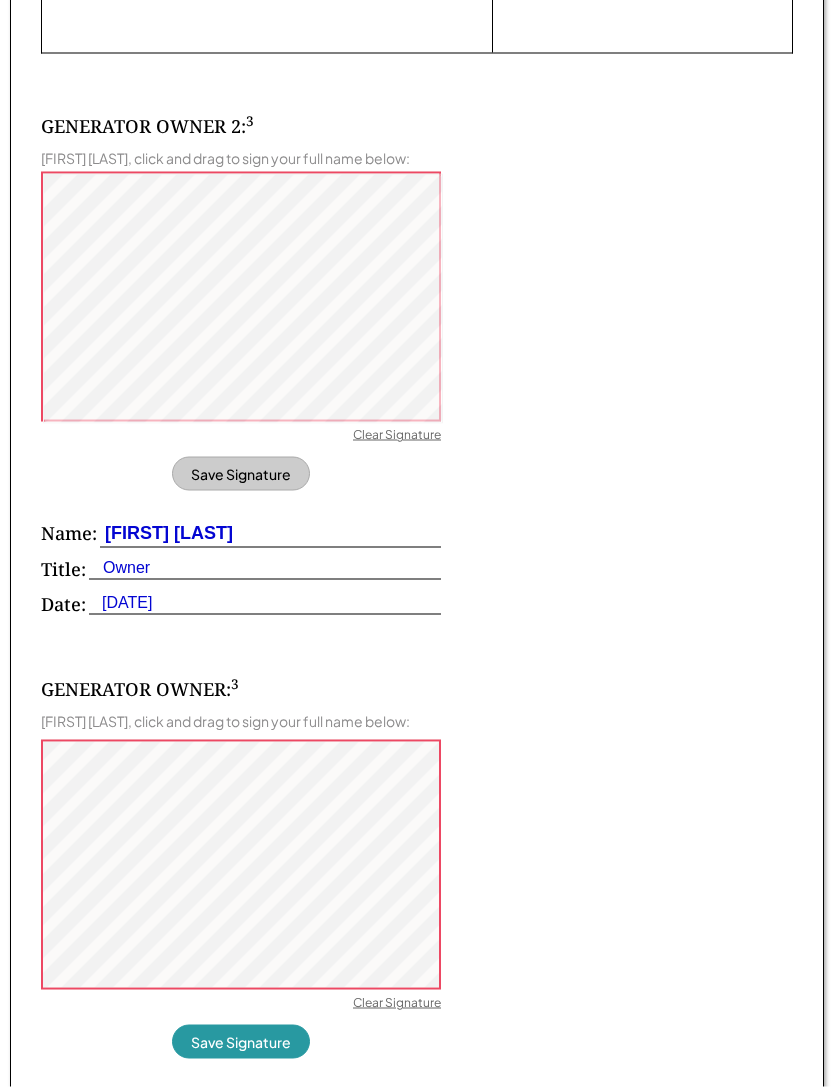 click on "Save Signature" at bounding box center [241, 1042] 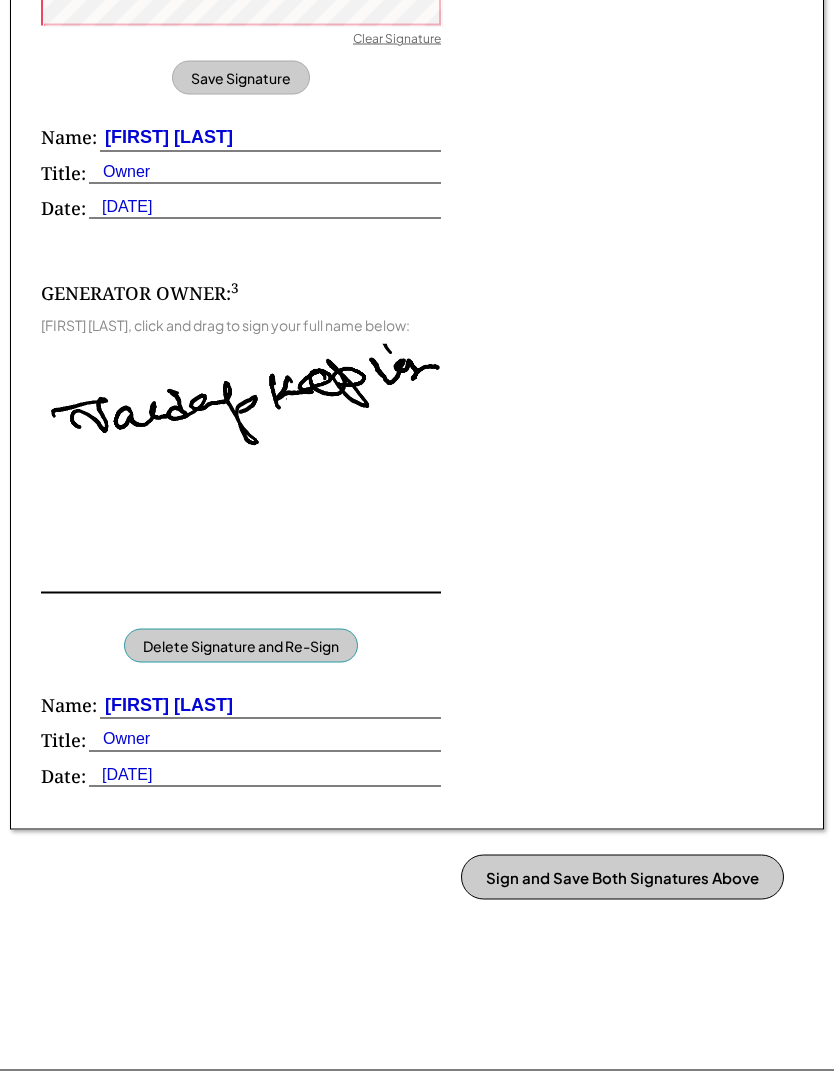 scroll, scrollTop: 1831, scrollLeft: 0, axis: vertical 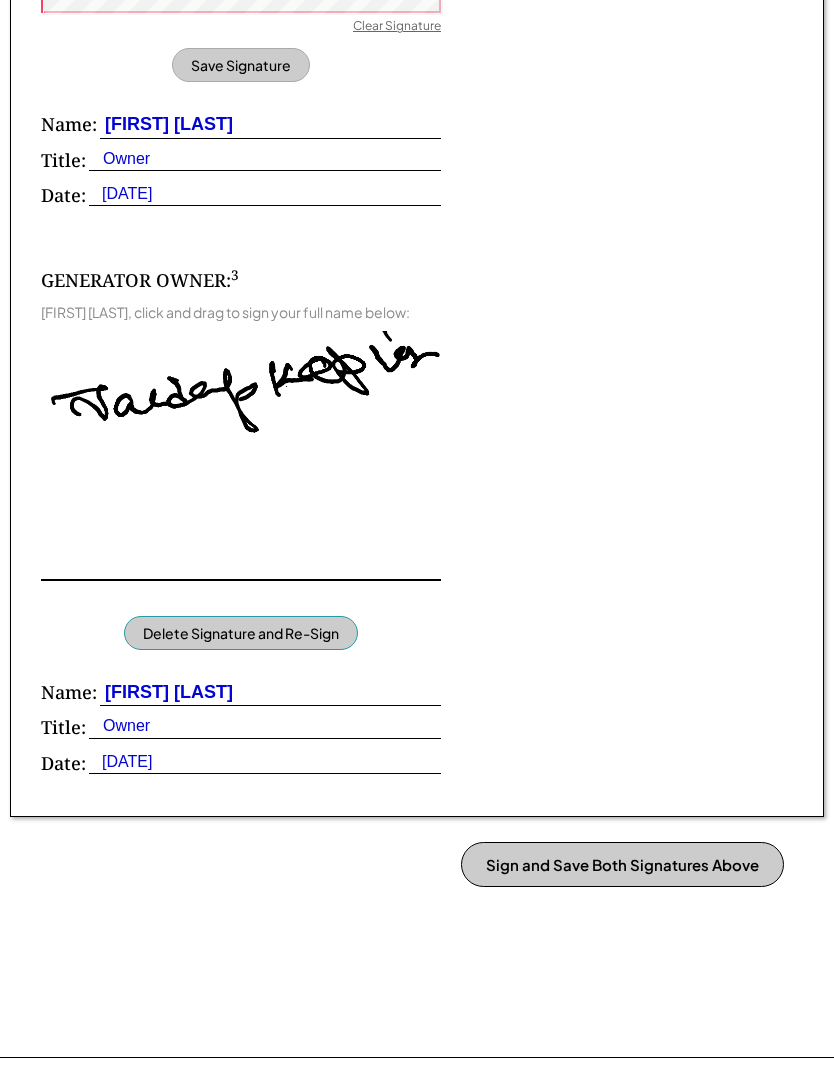click on "Sign and Save Both Signatures Above" at bounding box center (622, 864) 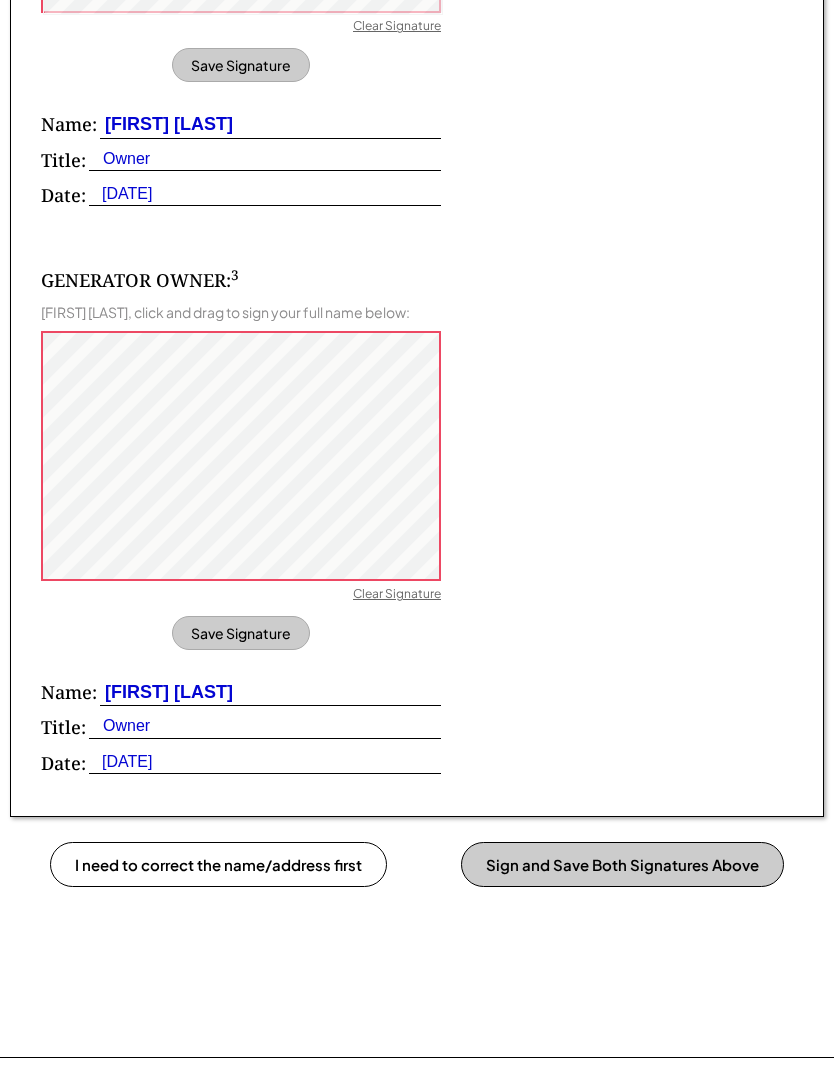 click on "Home Direct Deposit My Account Support Log Out Sign GATS Schedule A Form Virginia requires that you sign the following document to designate RECmint as the manager of your SRECs at PJM GATS. This form is prefilled and only requires your signature(s) in the red box(es) below. 12.47 kW system at 1 Steubin Ln, Charlottesville, VA 22911 SCHEDULE A
Generator Owner's Consent The undersigned on behalf of the Generator Owner,   Jaideep Kapur & Kajal  B. Kapur , 1 represents to PJM Environmental Information Services, Inc. (“EIS”) that: 1. I/we am/are the Generator Owner who holds legal title to the Generating Unit(s) designated below. 2. I/we, the Generator Owner, (check one) Hereby grant authority and permission to Account Holder, Sun Tribe Trading LLC d/b/a RECmint , 2  to create and trade all Certificates associated with the following Generating Unit(s), which Certificates shall also be registered to the GATS account(s) of the Account Holder. Generating Unit(s) within my own GATS account. 3. 4. 5." at bounding box center [417, -1288] 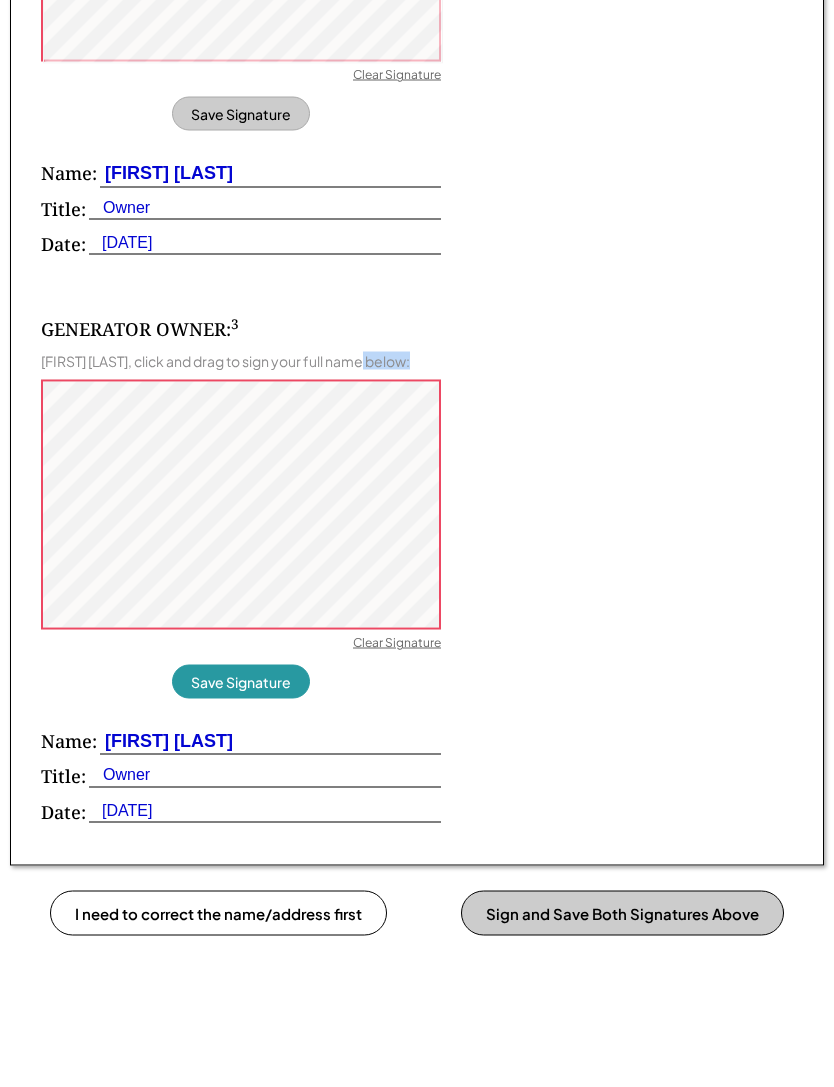 scroll, scrollTop: 1781, scrollLeft: 0, axis: vertical 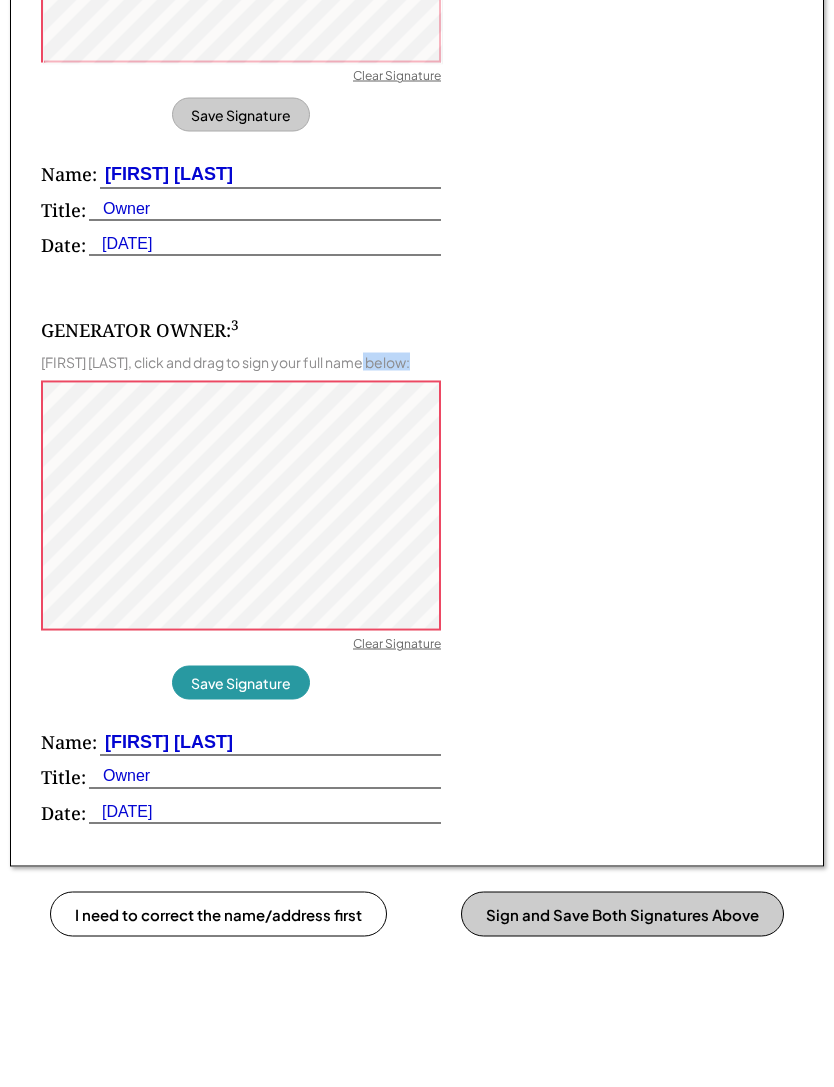click on "GENERATOR OWNER 2: 3 Kajal  B. Kapur, click and drag to sign your full name below:  Sign above Clear   Change background color   Change color   Change width   Undo Save as PNG   Save as JPG   Save as SVG Save SVG to Bubble Save as SVG with background Clear Signature Save Signature Name: Kajal  B. Kapur Title: Owner Date: 7/15/25 GENERATOR OWNER: 3 Jaideep Kapur, click and drag to sign your full name below:  Clear Signature Save Signature Name: Jaideep Kapur Title: Owner Date: 7/15/25" at bounding box center [417, 265] 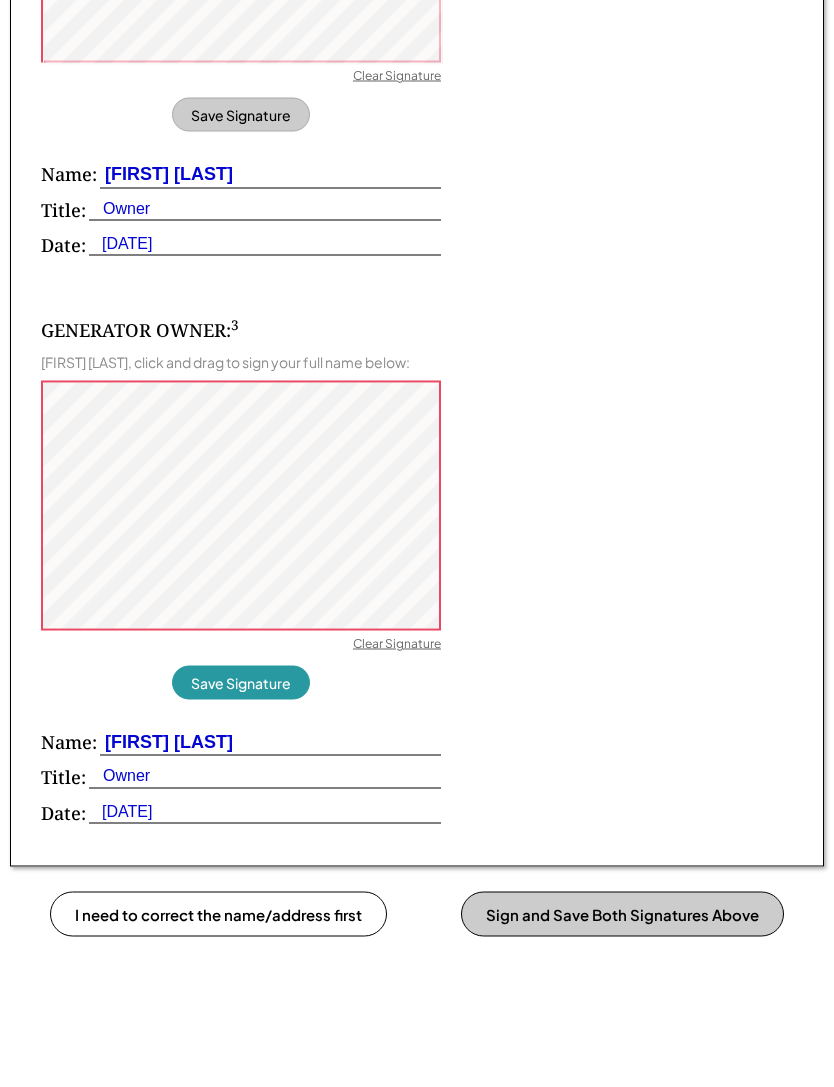 click on "GENERATOR OWNER 2: 3 Kajal  B. Kapur, click and drag to sign your full name below:  Sign above Clear   Change background color   Change color   Change width   Undo Save as PNG   Save as JPG   Save as SVG Save SVG to Bubble Save as SVG with background Clear Signature Save Signature Name: Kajal  B. Kapur Title: Owner Date: 7/15/25 GENERATOR OWNER: 3 Jaideep Kapur, click and drag to sign your full name below:  Clear Signature Save Signature Name: Jaideep Kapur Title: Owner Date: 7/15/25" at bounding box center (417, 265) 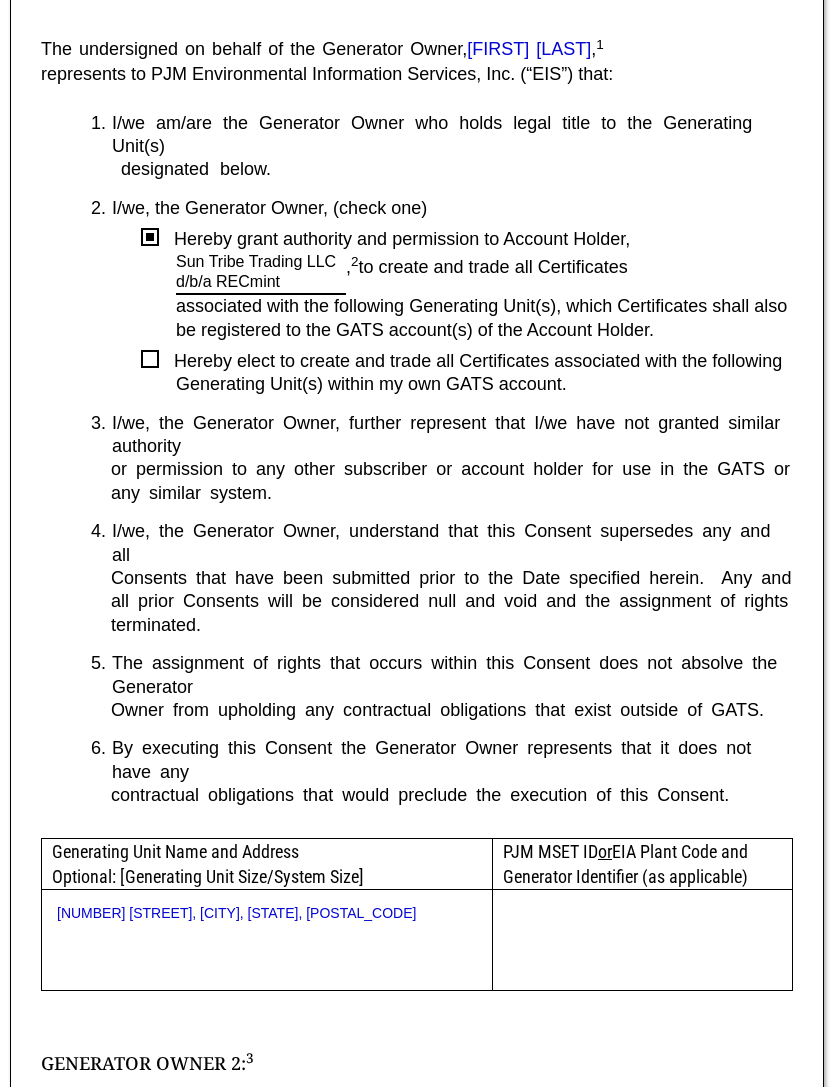 scroll, scrollTop: 483, scrollLeft: 0, axis: vertical 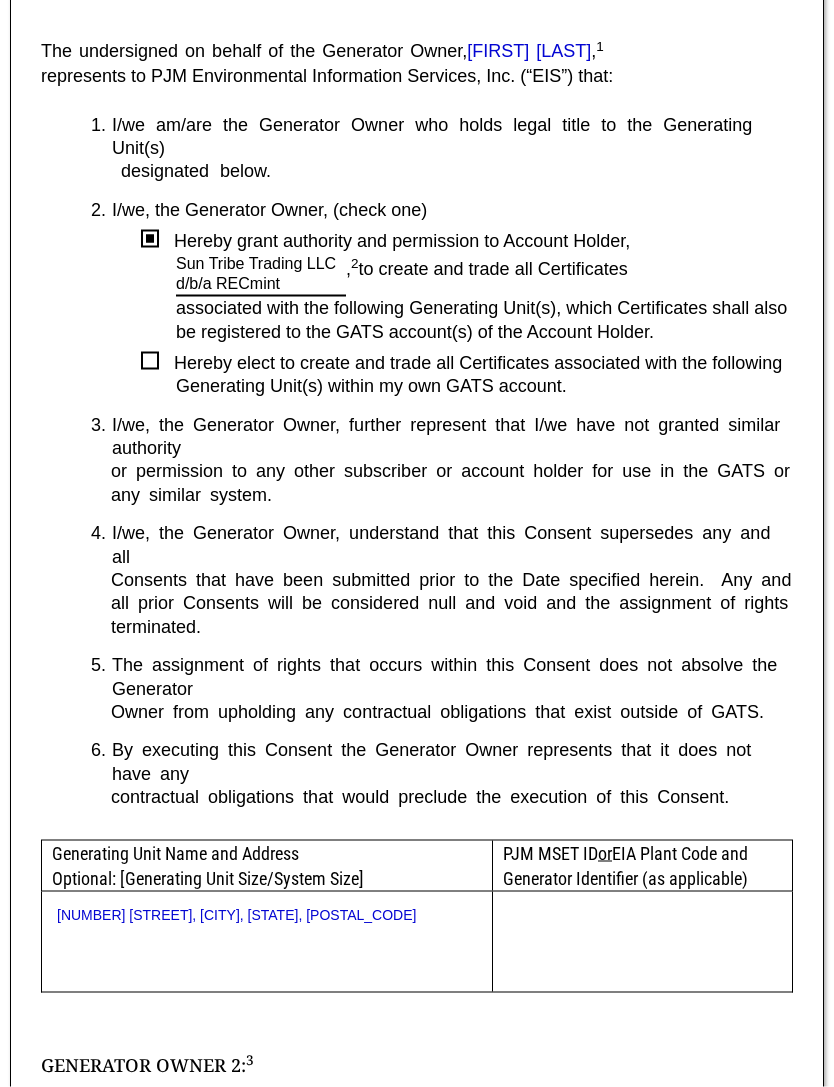 click on "Hereby elect to create and trade all Certificates associated with the following" at bounding box center [476, 363] 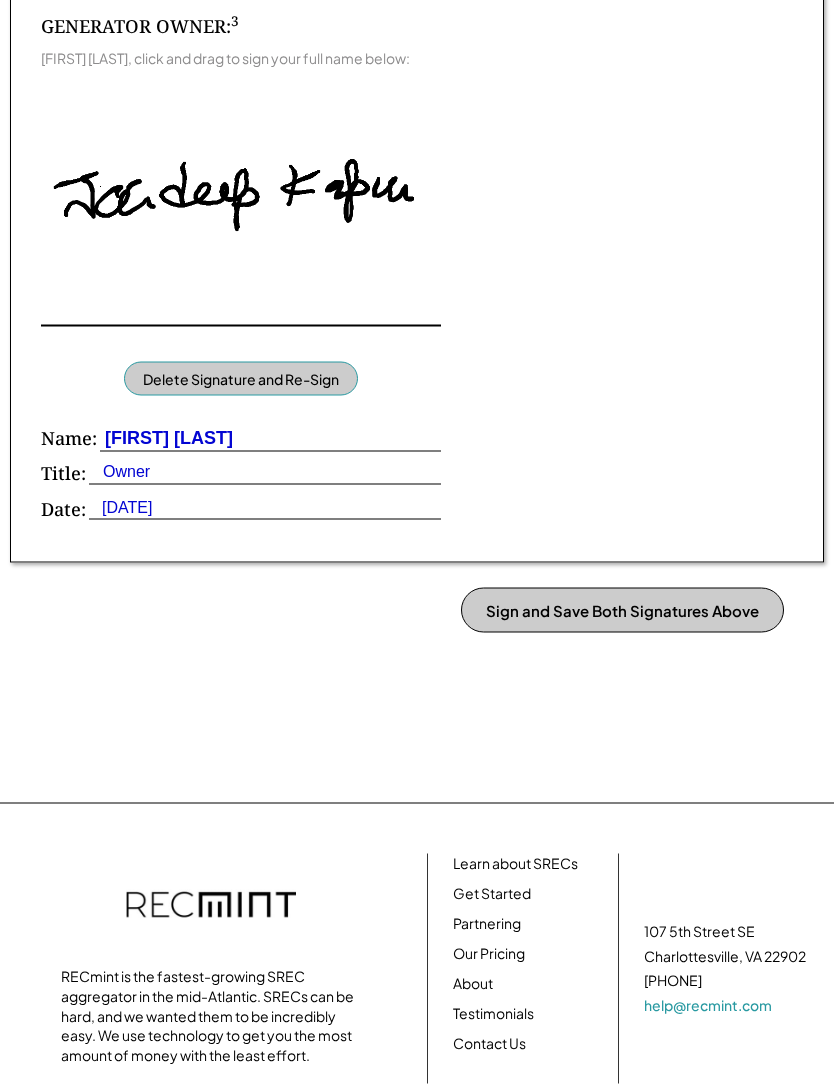 scroll, scrollTop: 2087, scrollLeft: 0, axis: vertical 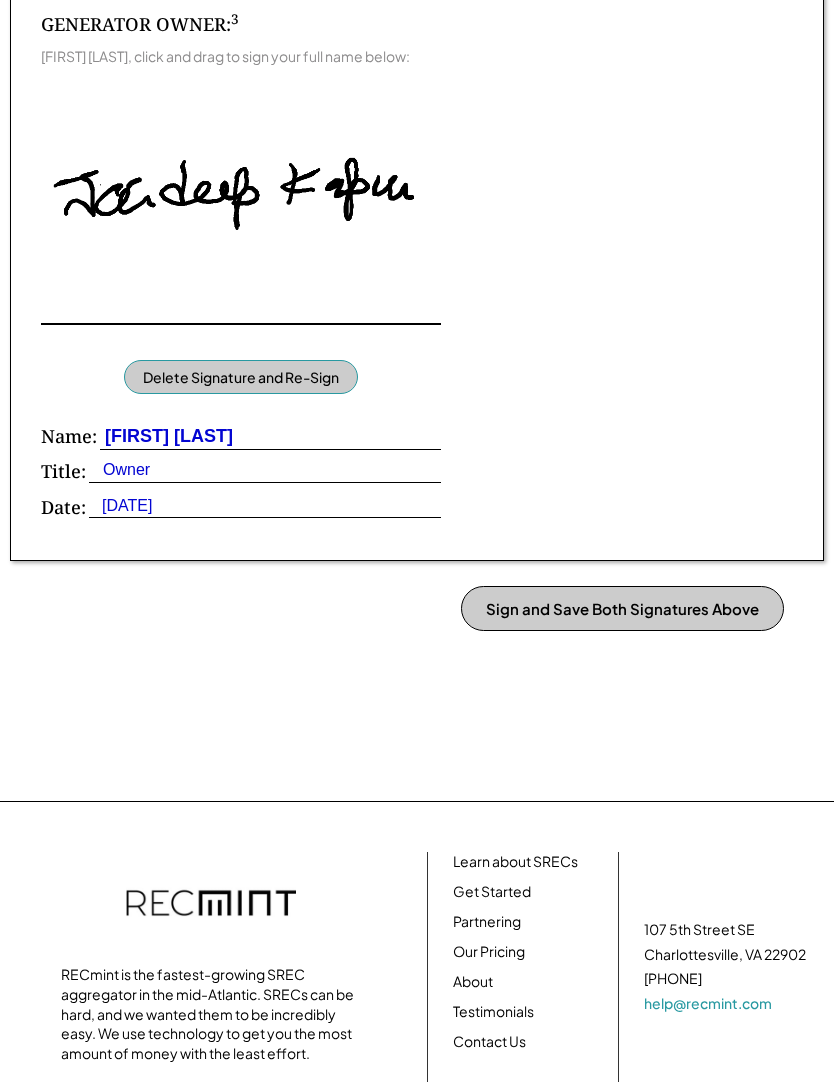 click on "Sign and Save Both Signatures Above" at bounding box center (622, 608) 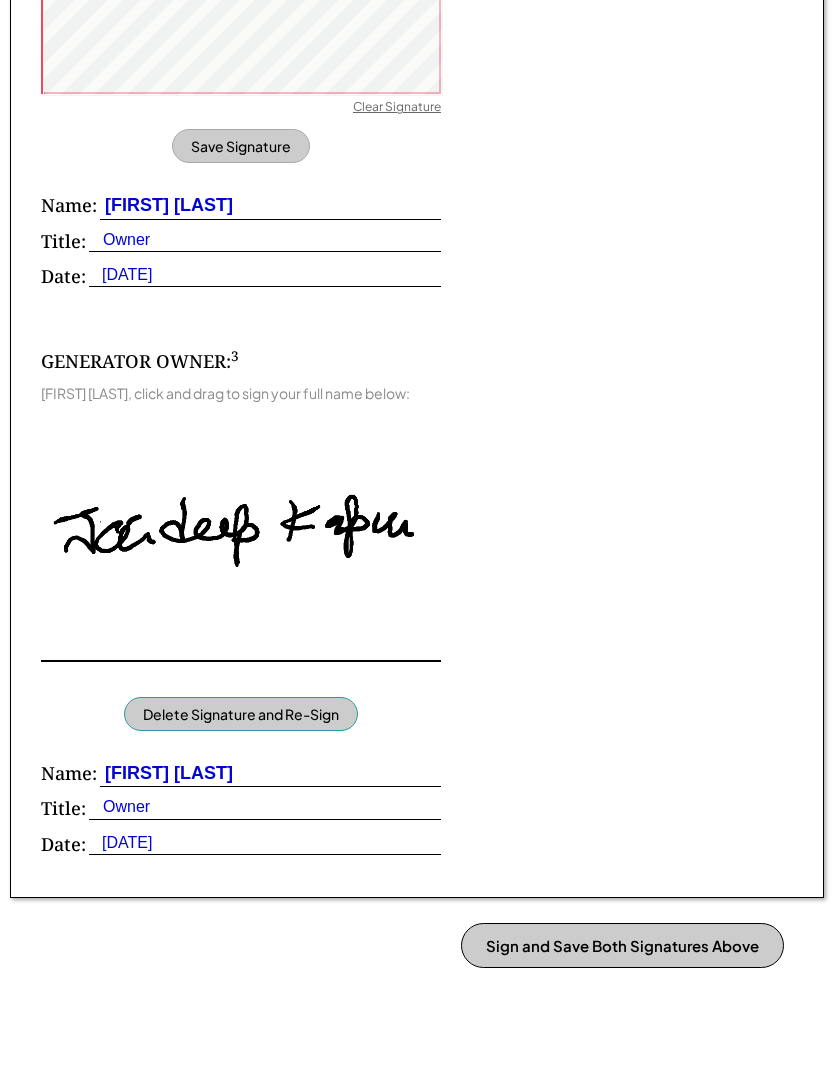 scroll, scrollTop: 1552, scrollLeft: 0, axis: vertical 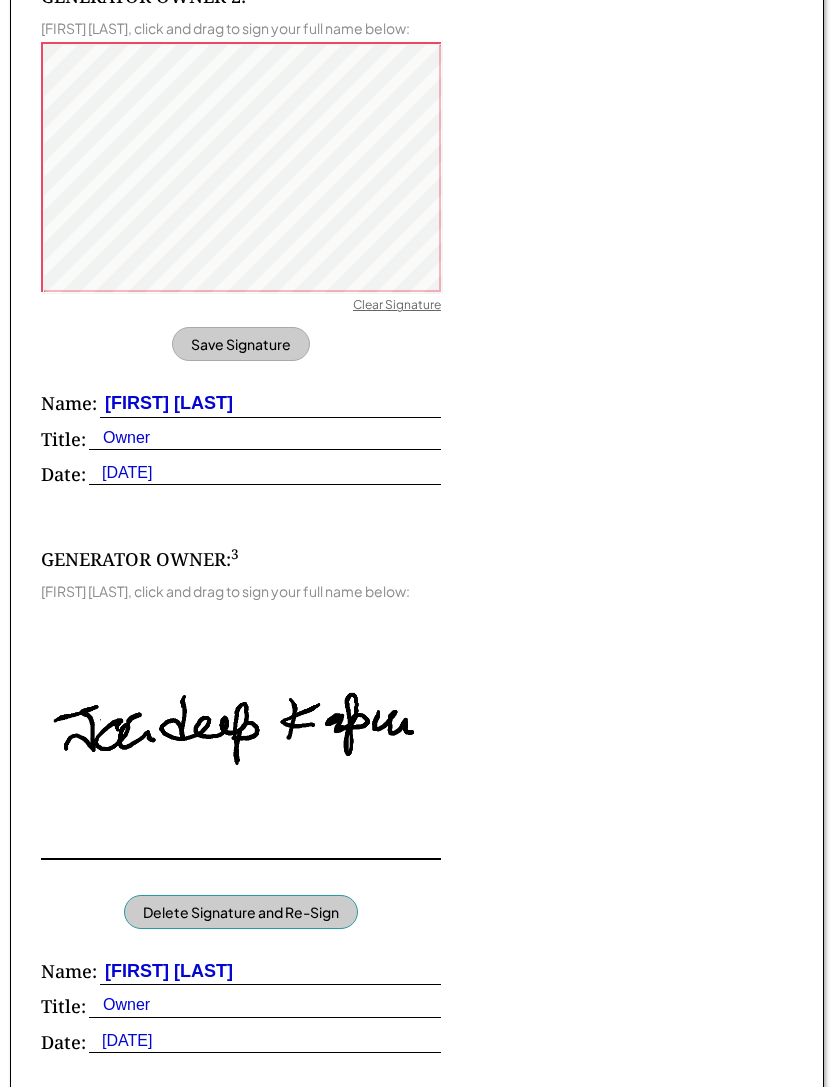 click on "Save Signature" at bounding box center [241, 344] 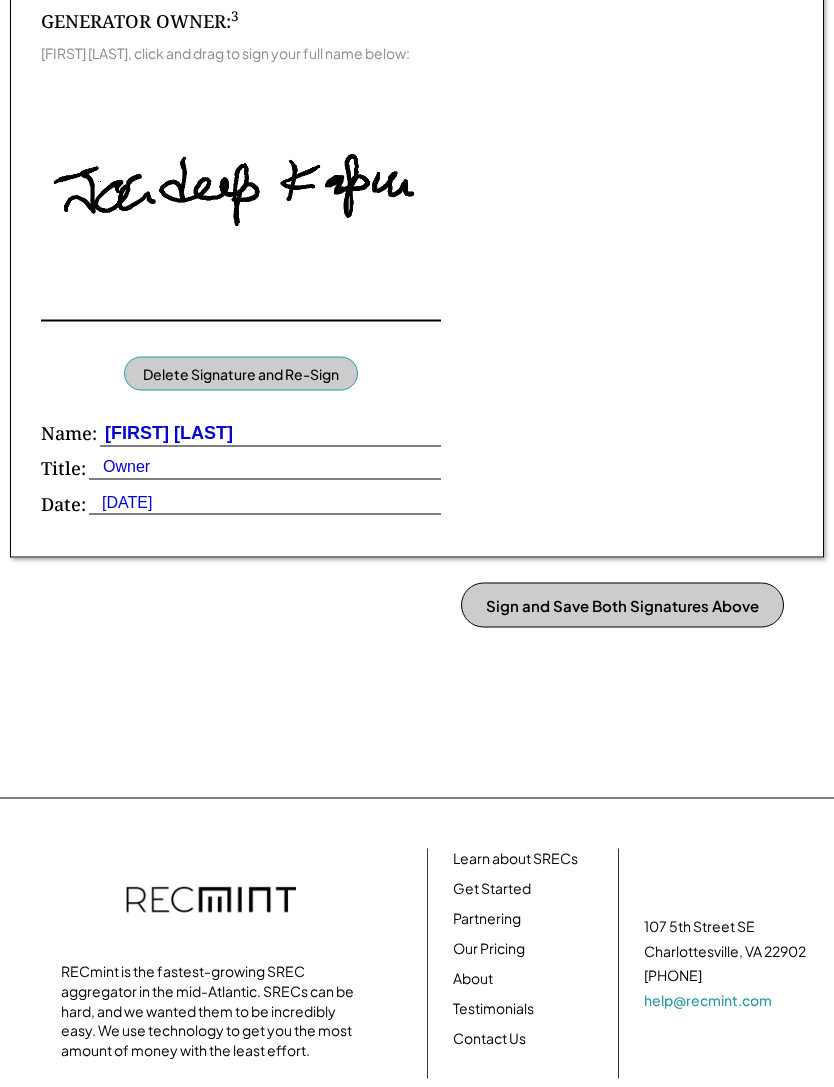 scroll, scrollTop: 2144, scrollLeft: 0, axis: vertical 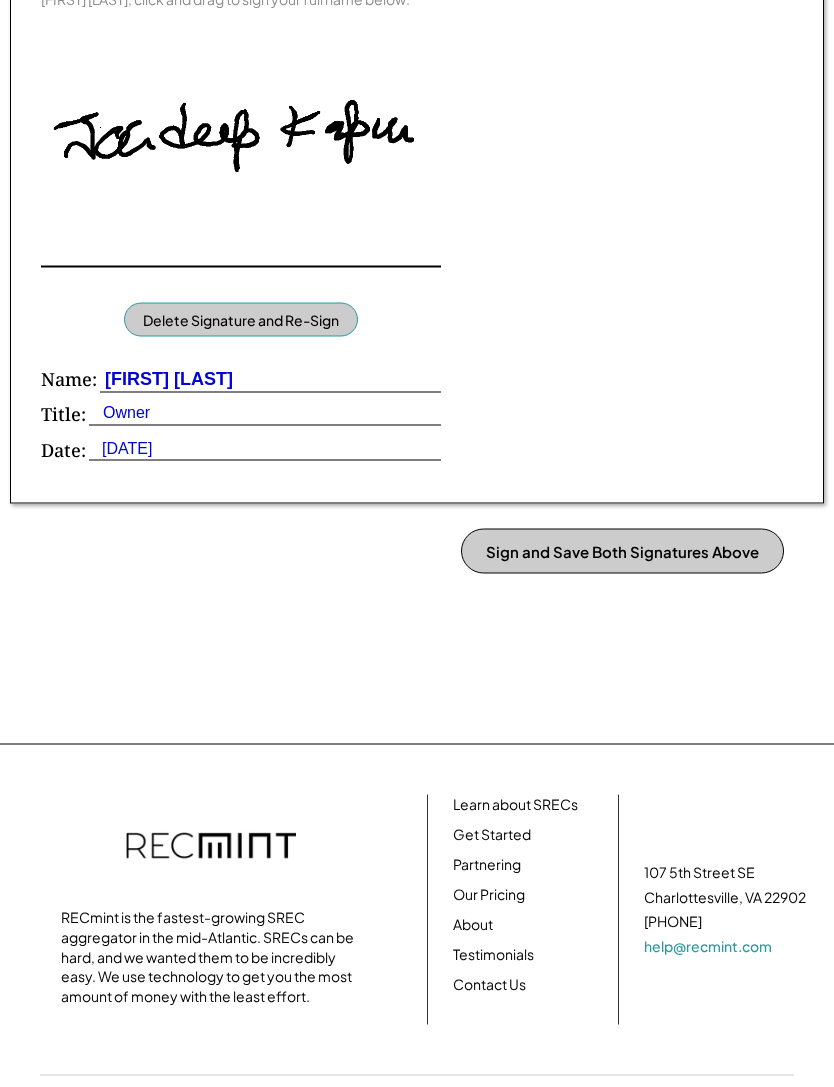 click on "Sign and Save Both Signatures Above" at bounding box center (622, 551) 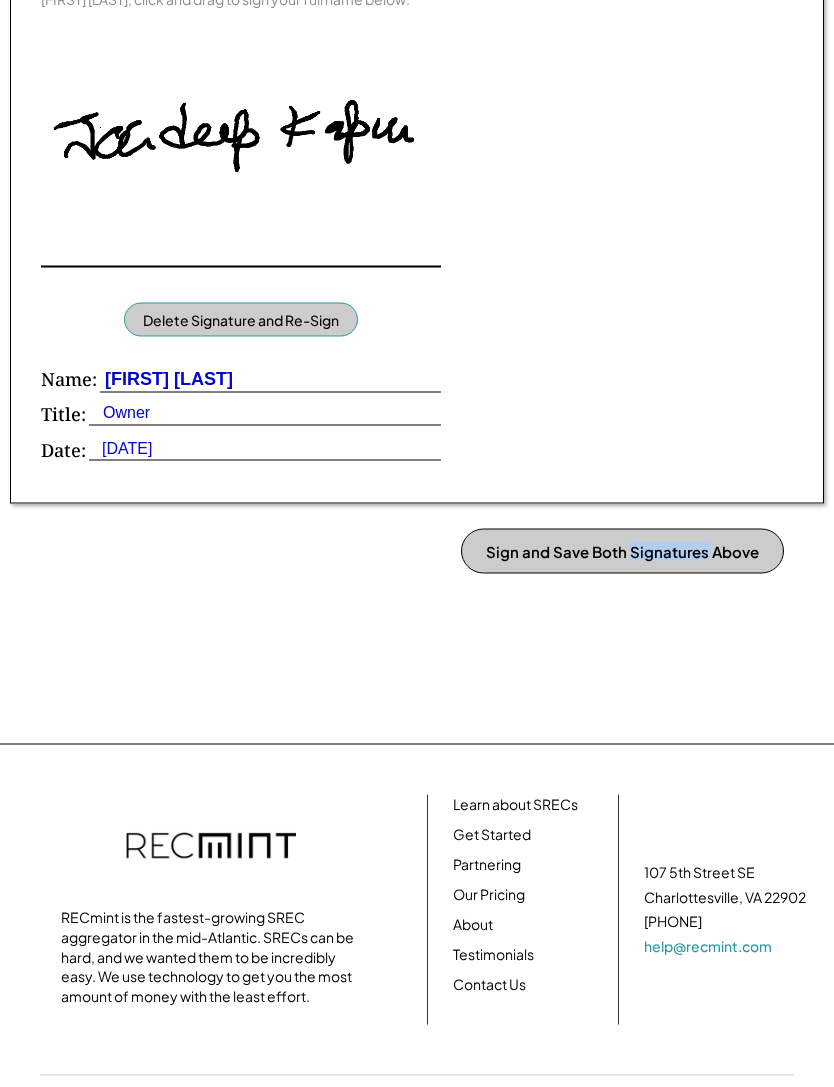 click on "Sign and Save Both Signatures Above" at bounding box center [622, 551] 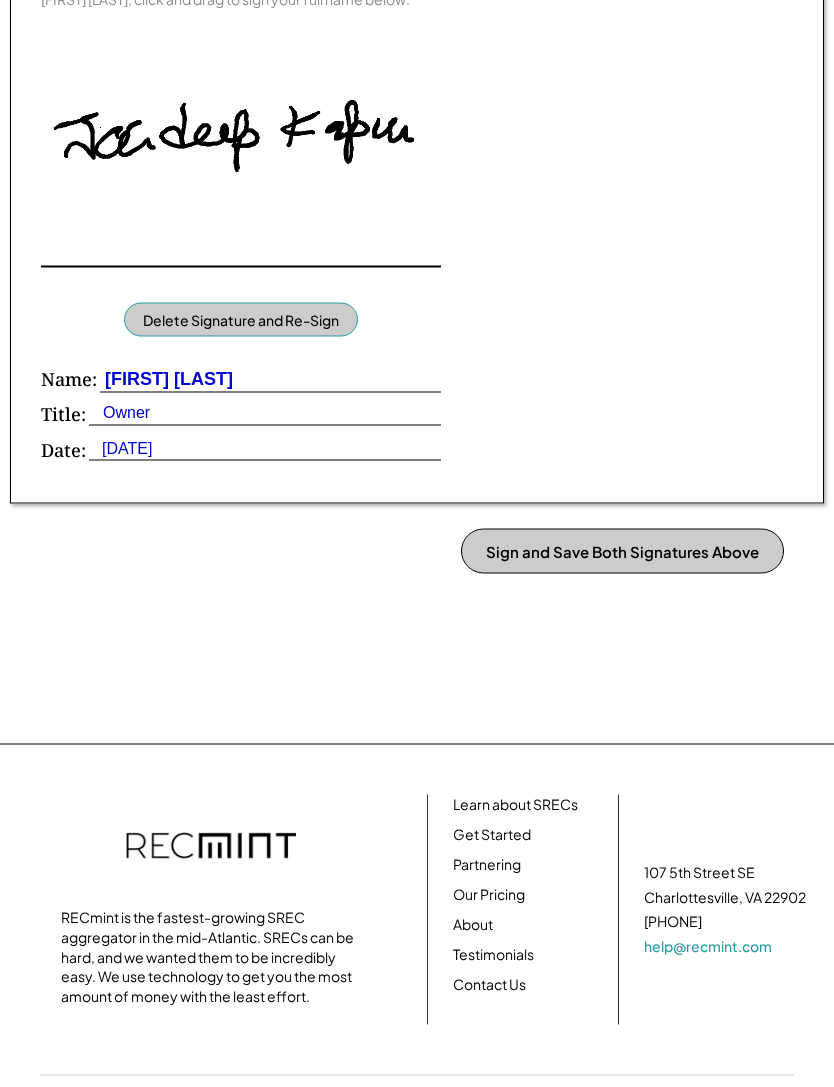 click on "Sign and Save Both Signatures Above" at bounding box center [622, 551] 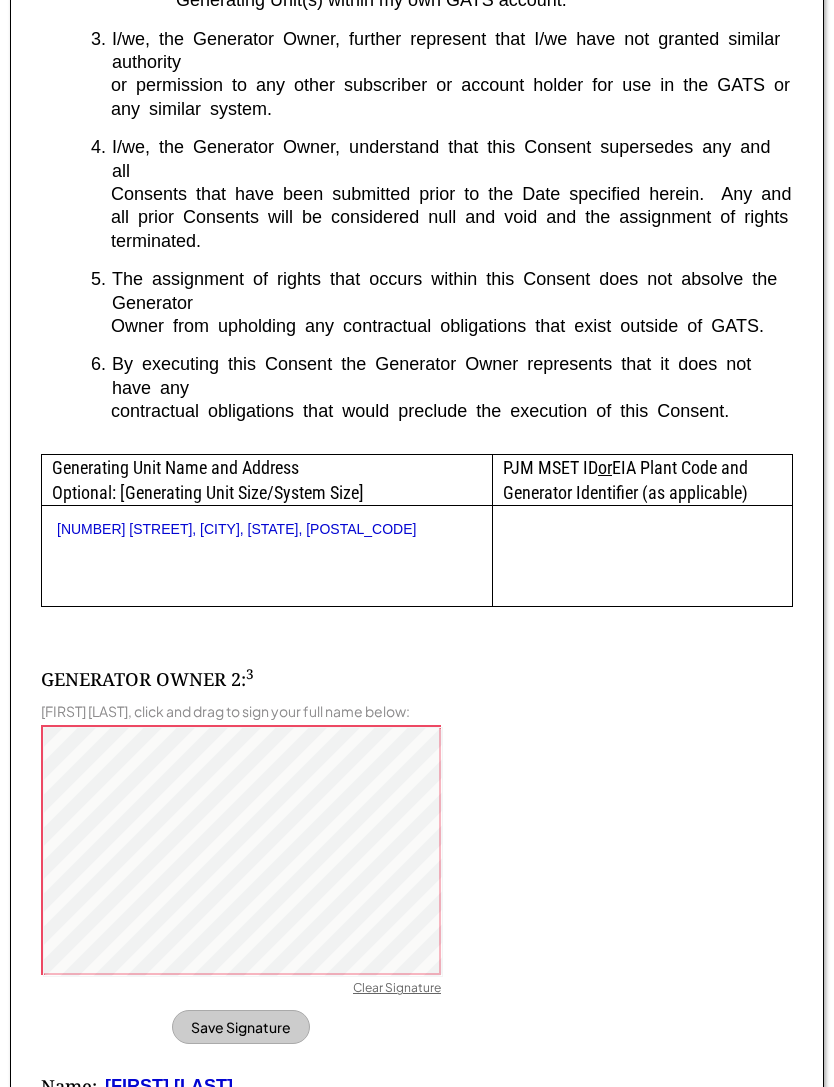 scroll, scrollTop: 866, scrollLeft: 0, axis: vertical 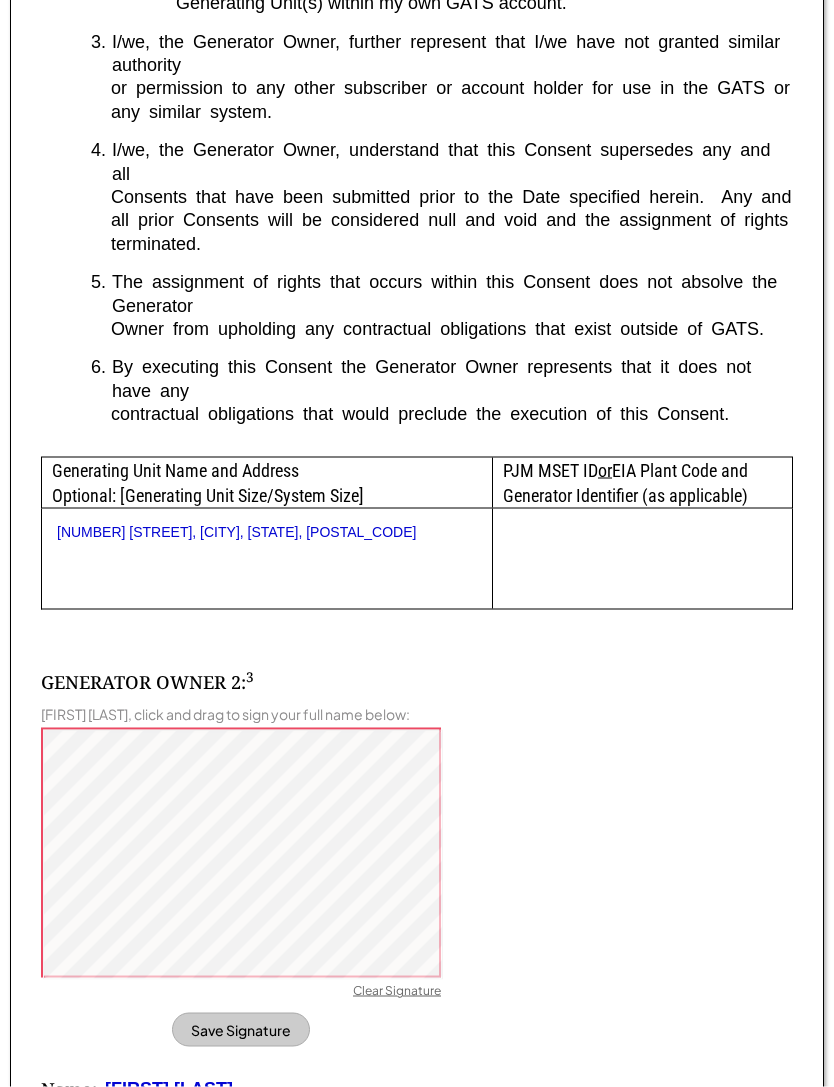 click on "Home Direct Deposit My Account Support Log Out Sign GATS Schedule A Form Virginia requires that you sign the following document to designate RECmint as the manager of your SRECs at PJM GATS. This form is prefilled and only requires your signature(s) in the red box(es) below. 12.47 kW system at 1 Steubin Ln, Charlottesville, VA 22911 SCHEDULE A
Generator Owner's Consent The undersigned on behalf of the Generator Owner,   Jaideep Kapur & Kajal  B. Kapur , 1 represents to PJM Environmental Information Services, Inc. (“EIS”) that: 1. I/we am/are the Generator Owner who holds legal title to the Generating Unit(s) designated below. 2. I/we, the Generator Owner, (check one) Hereby grant authority and permission to Account Holder, Sun Tribe Trading LLC d/b/a RECmint , 2  to create and trade all Certificates associated with the following Generating Unit(s), which Certificates shall also be registered to the GATS account(s) of the Account Holder. Generating Unit(s) within my own GATS account. 3. 4. 5." at bounding box center (417, -323) 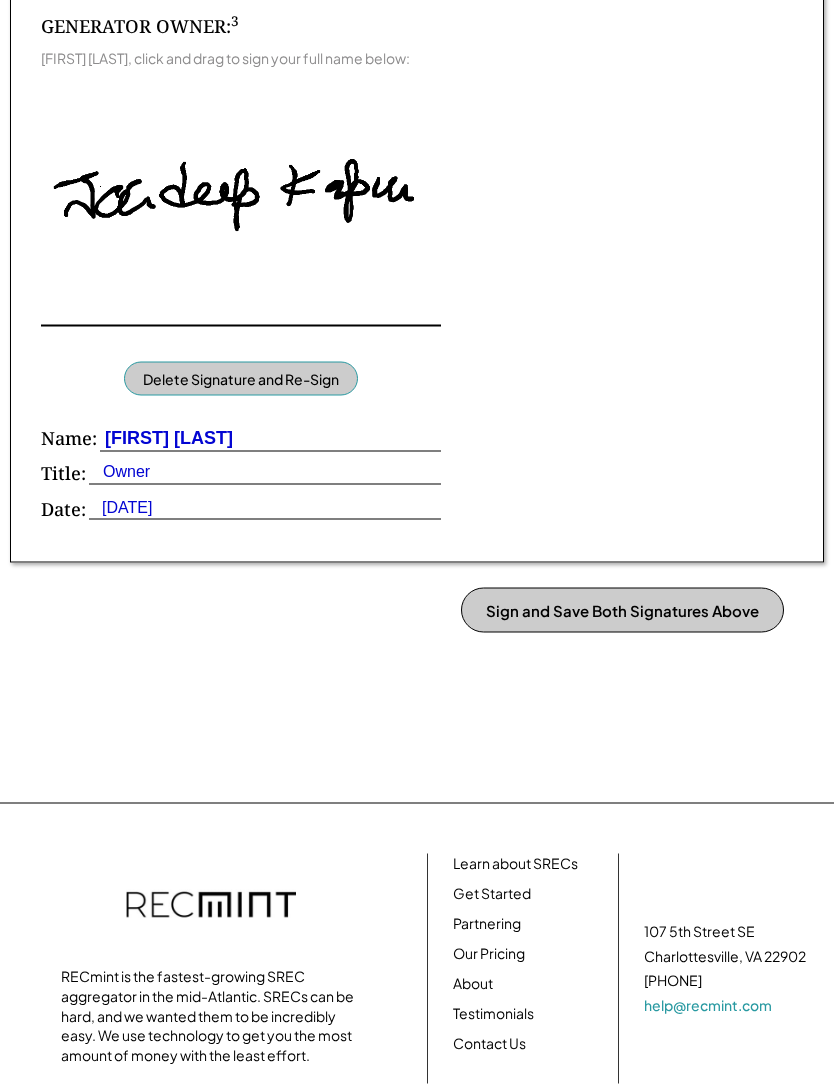 scroll, scrollTop: 2124, scrollLeft: 0, axis: vertical 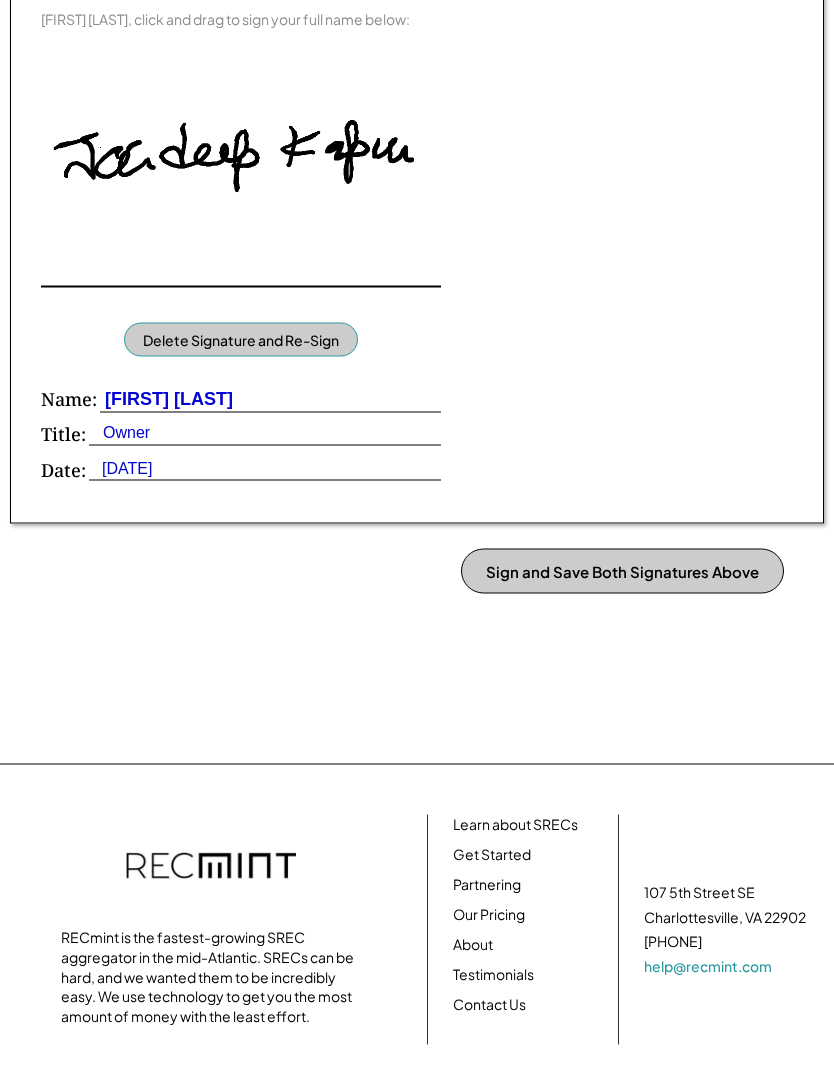 click on "Sign and Save Both Signatures Above" at bounding box center [622, 571] 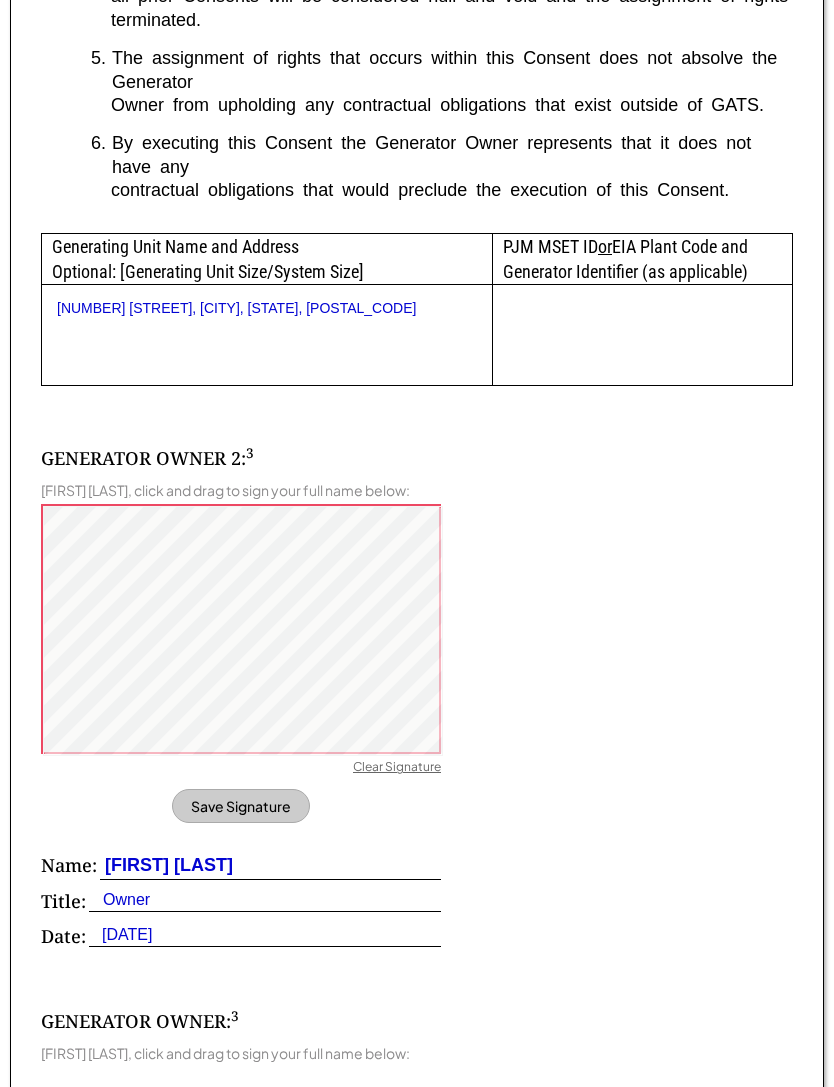 scroll, scrollTop: 1088, scrollLeft: 0, axis: vertical 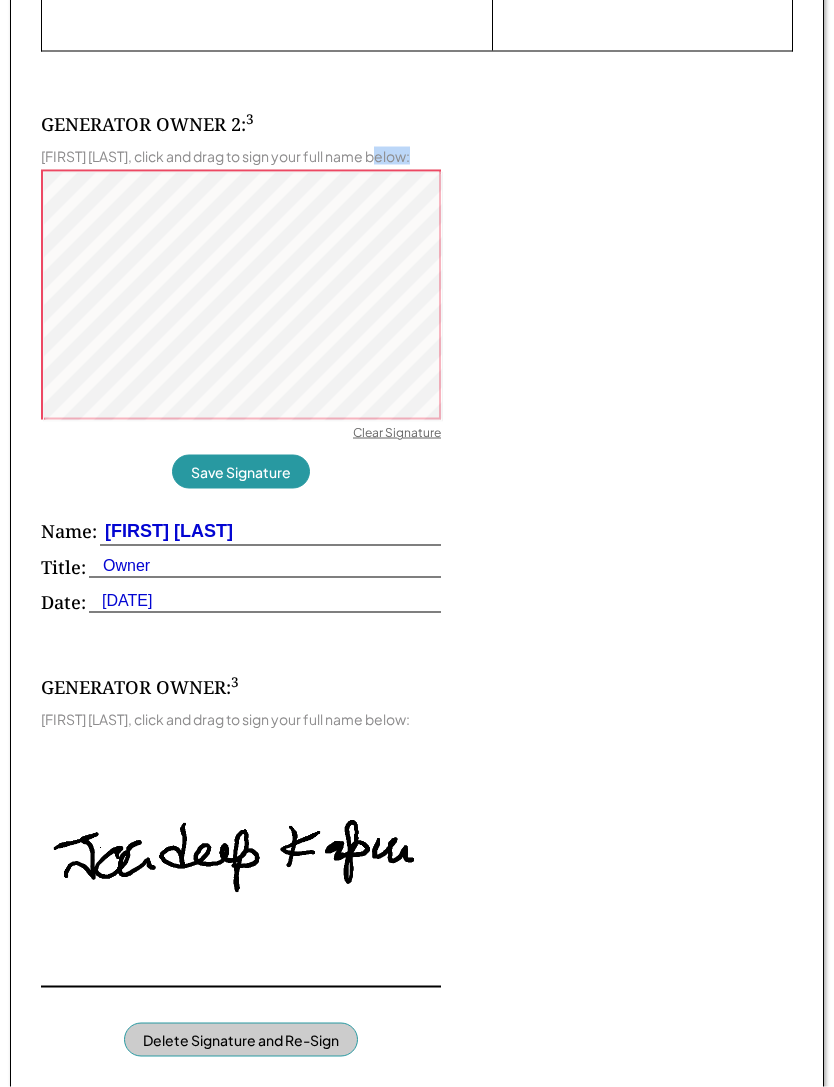 click on "Save Signature" at bounding box center [241, 472] 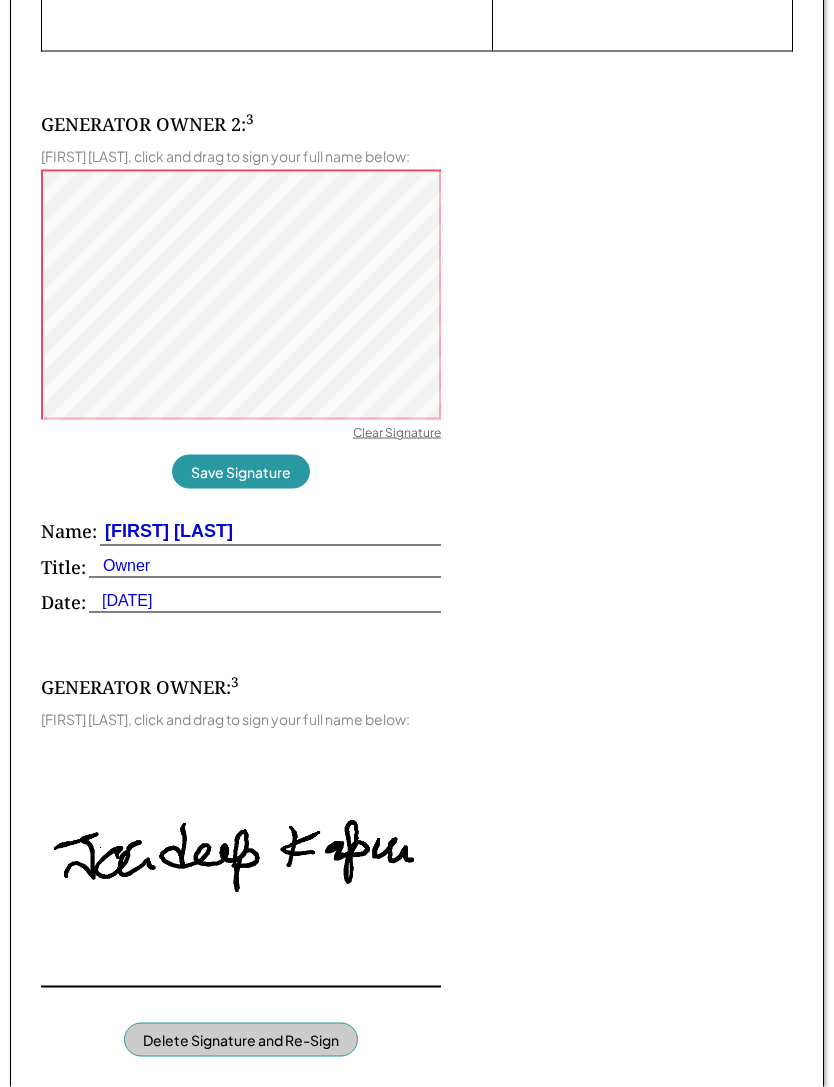 scroll, scrollTop: 1425, scrollLeft: 0, axis: vertical 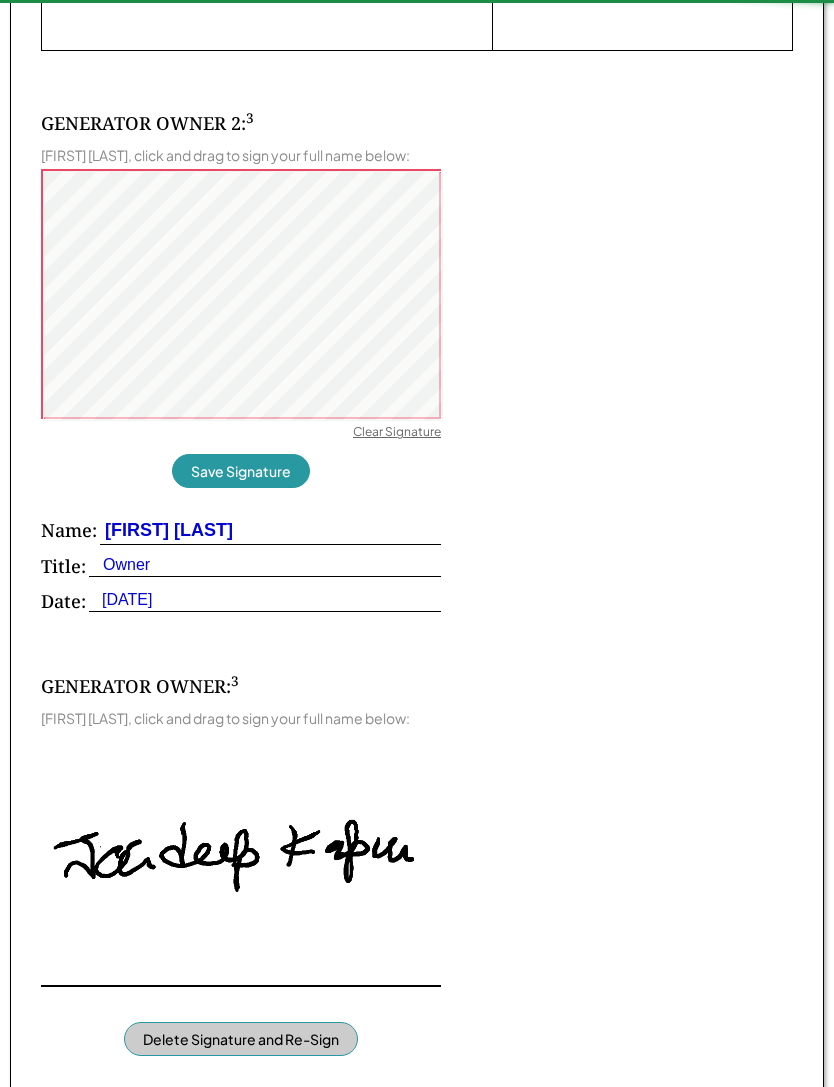 click on "Save Signature" at bounding box center (241, 471) 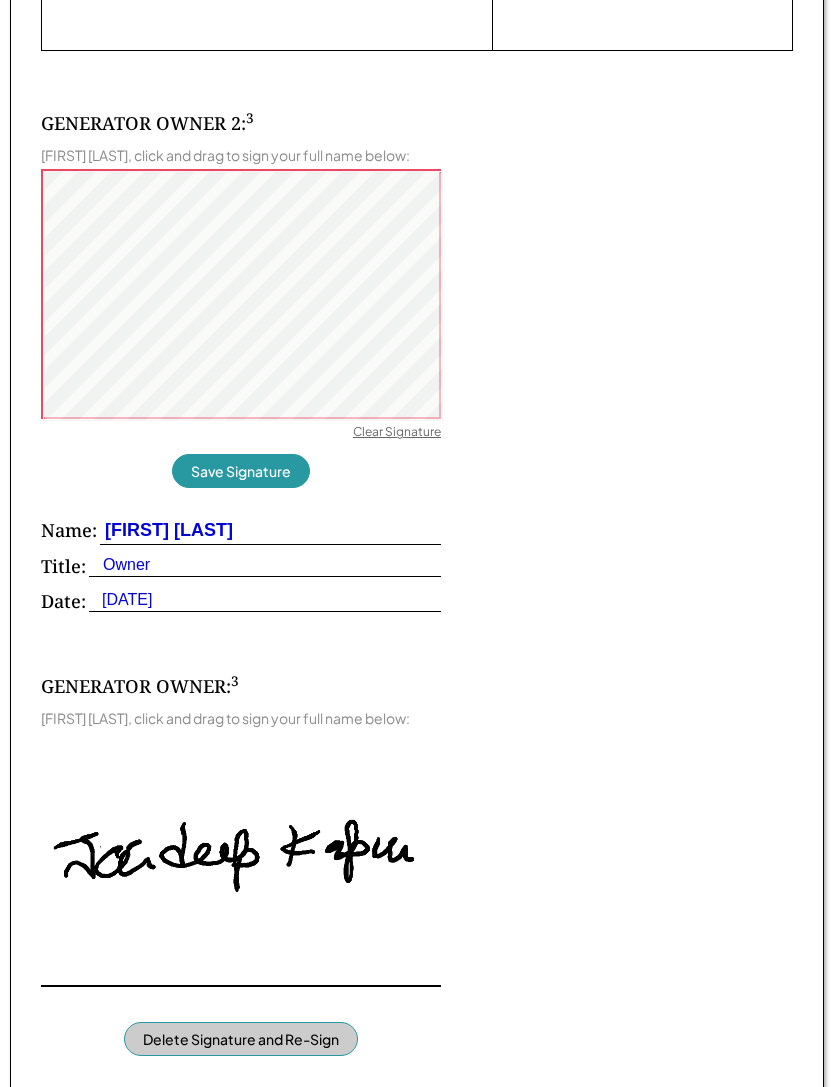 click on "Save Signature" at bounding box center [241, 471] 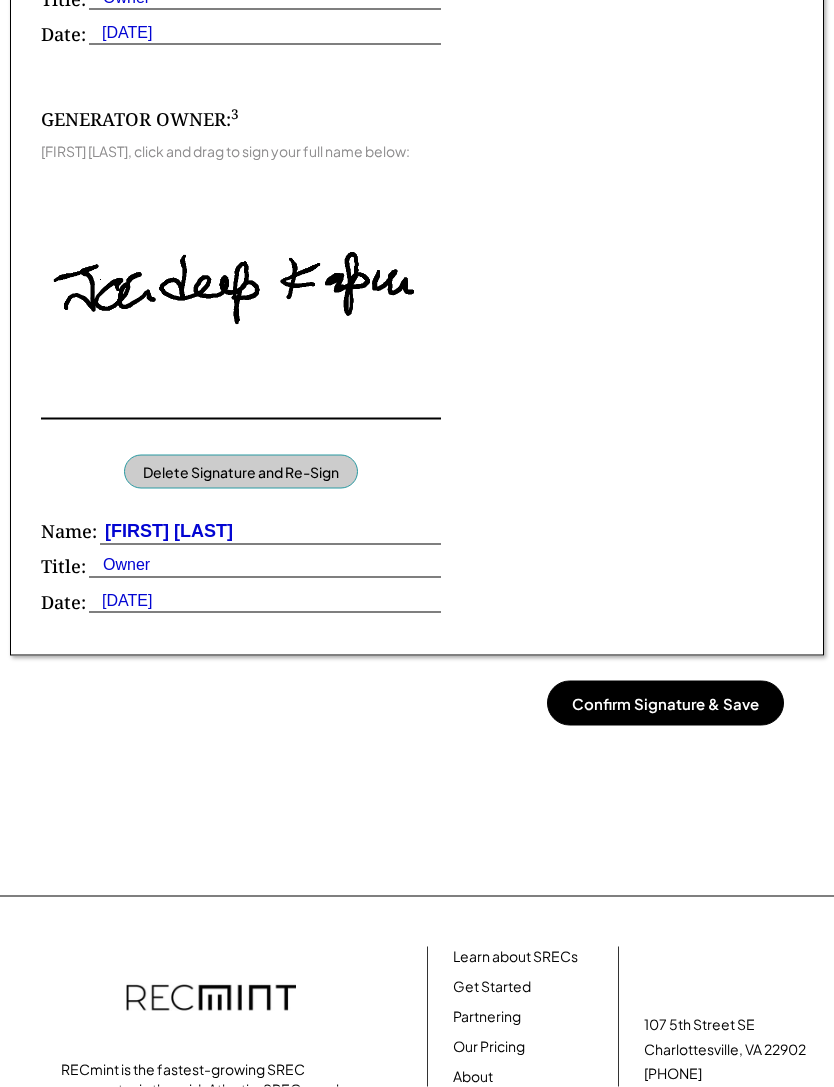 click on "Confirm Signature & Save" at bounding box center [665, 703] 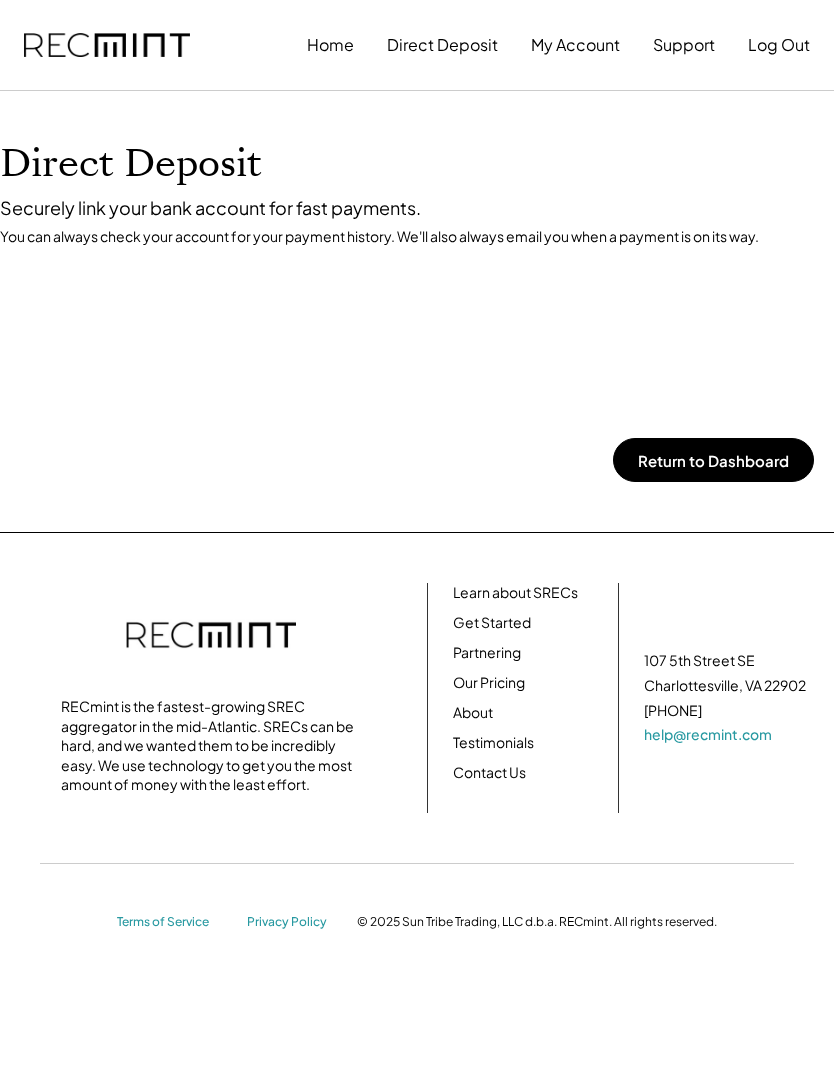scroll, scrollTop: 0, scrollLeft: 0, axis: both 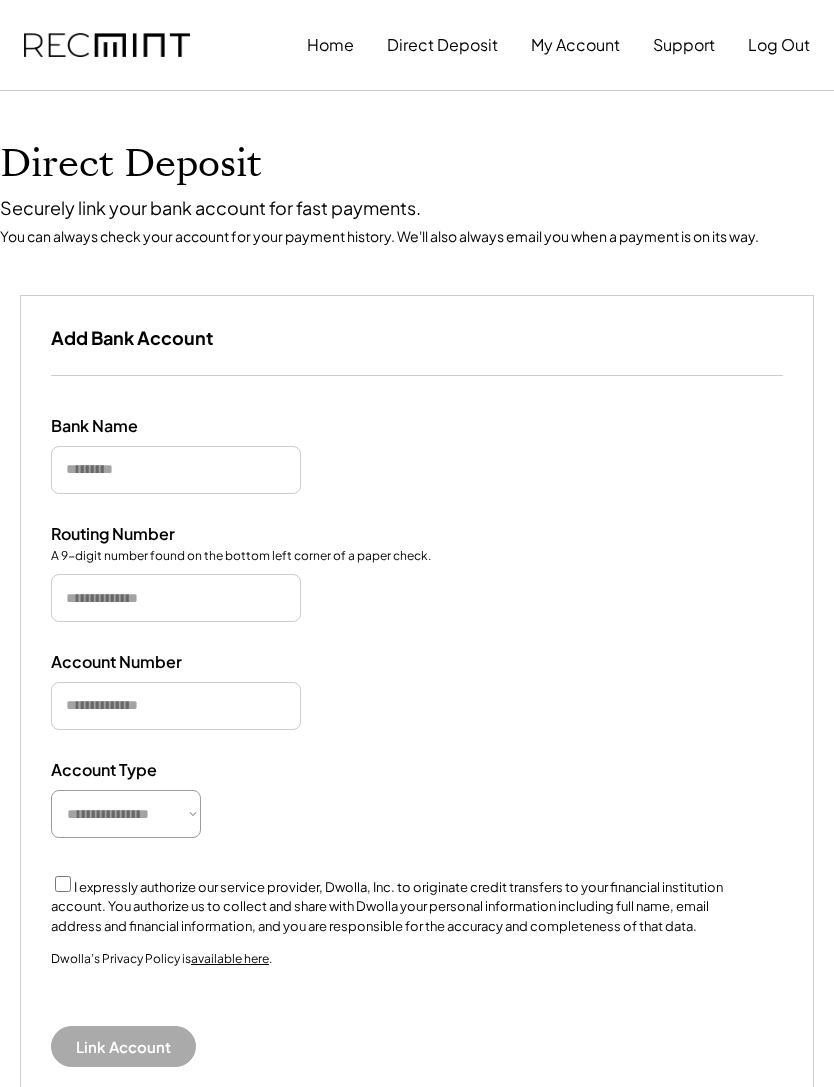 click at bounding box center [176, 470] 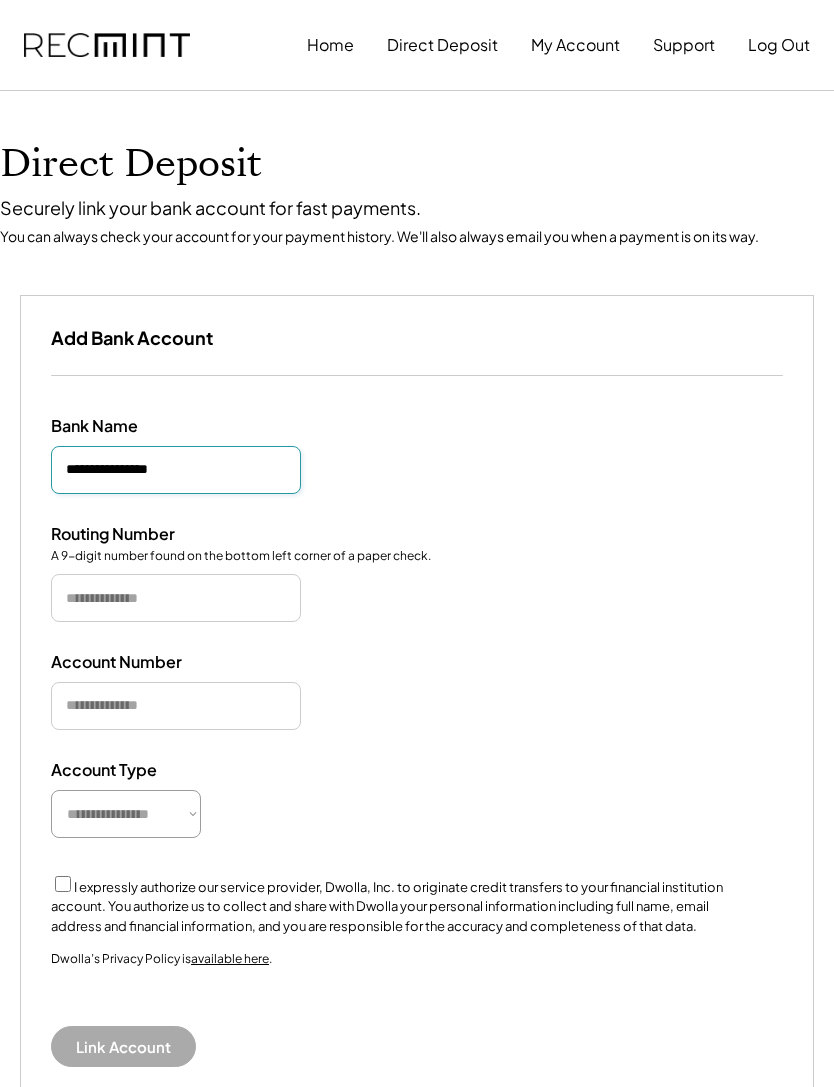 type on "**********" 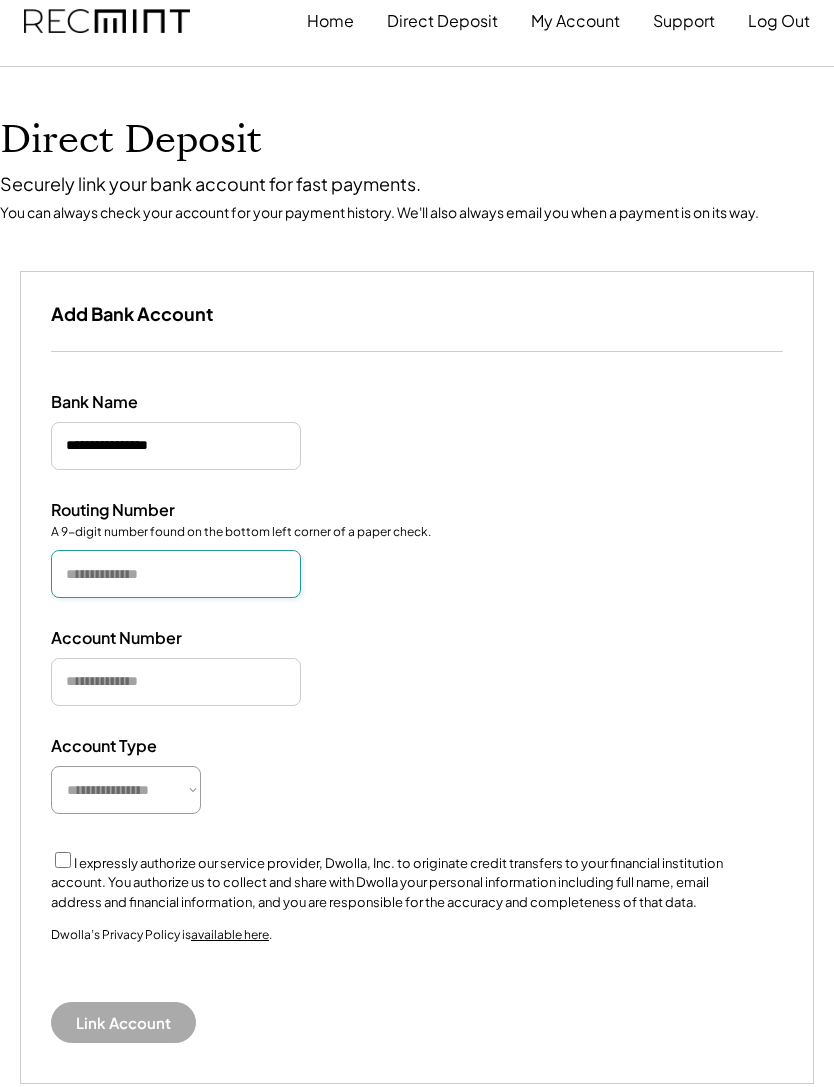 scroll, scrollTop: 0, scrollLeft: 0, axis: both 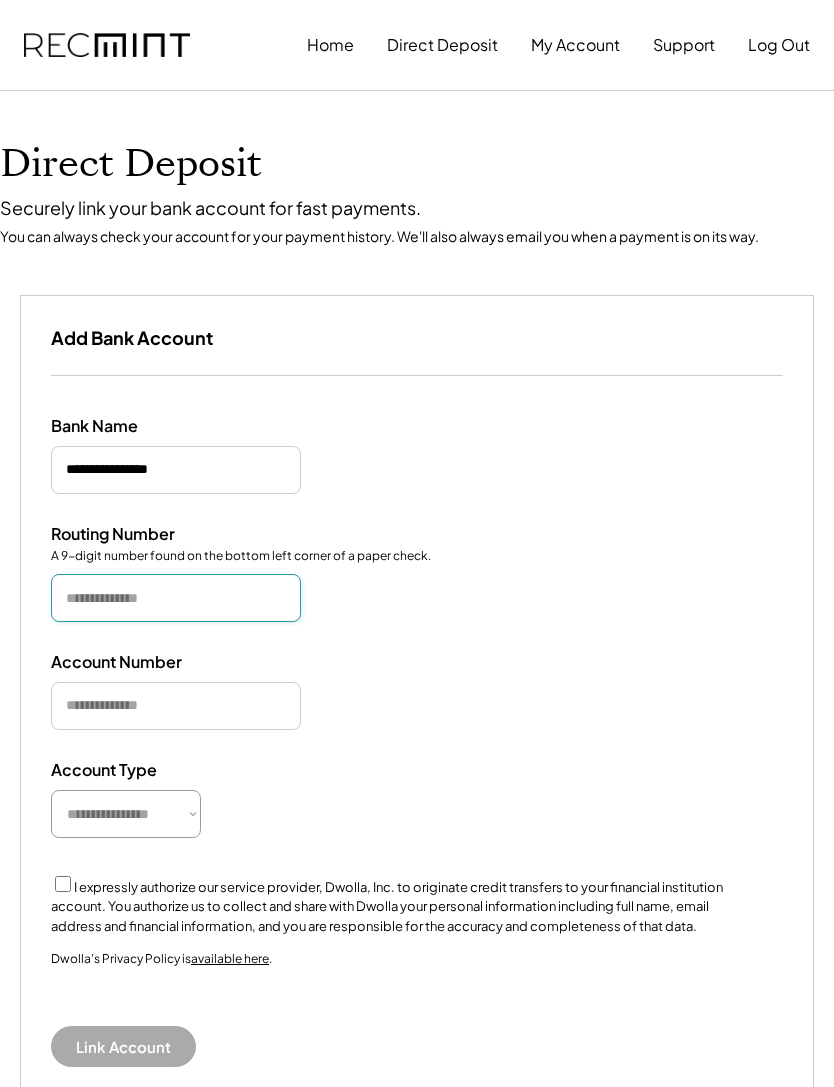 paste on "*********" 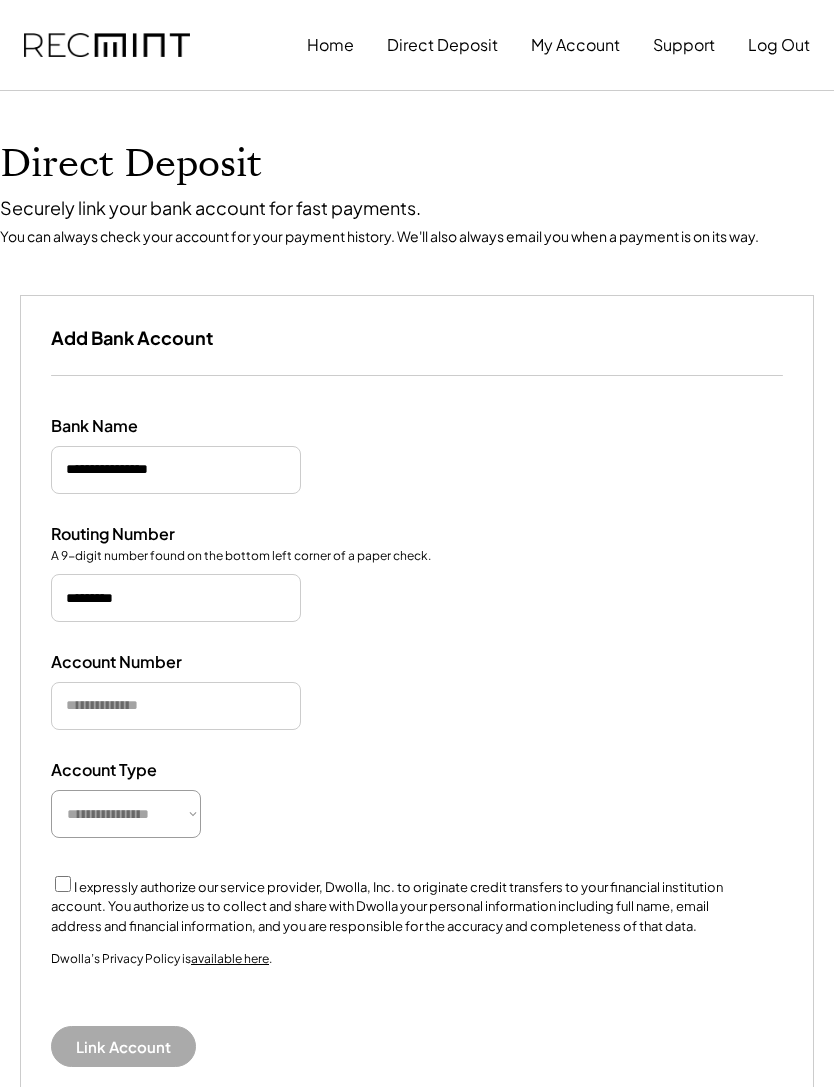 click at bounding box center [176, 706] 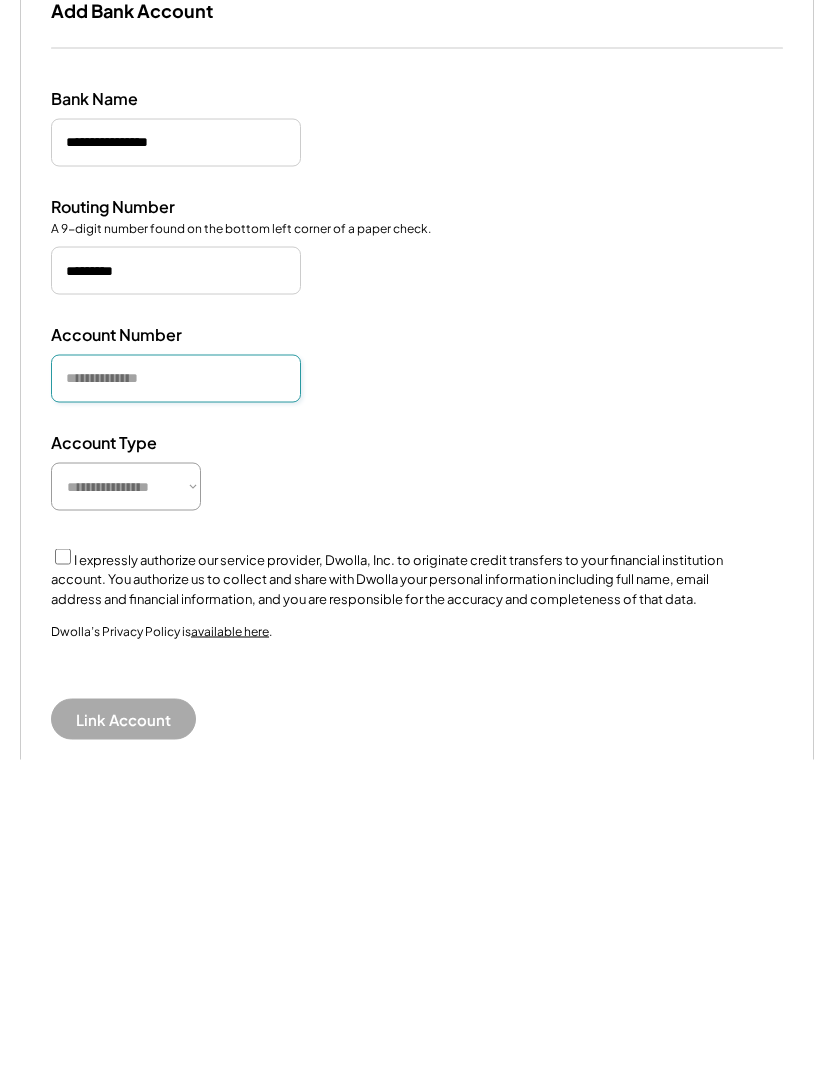 click at bounding box center (176, 706) 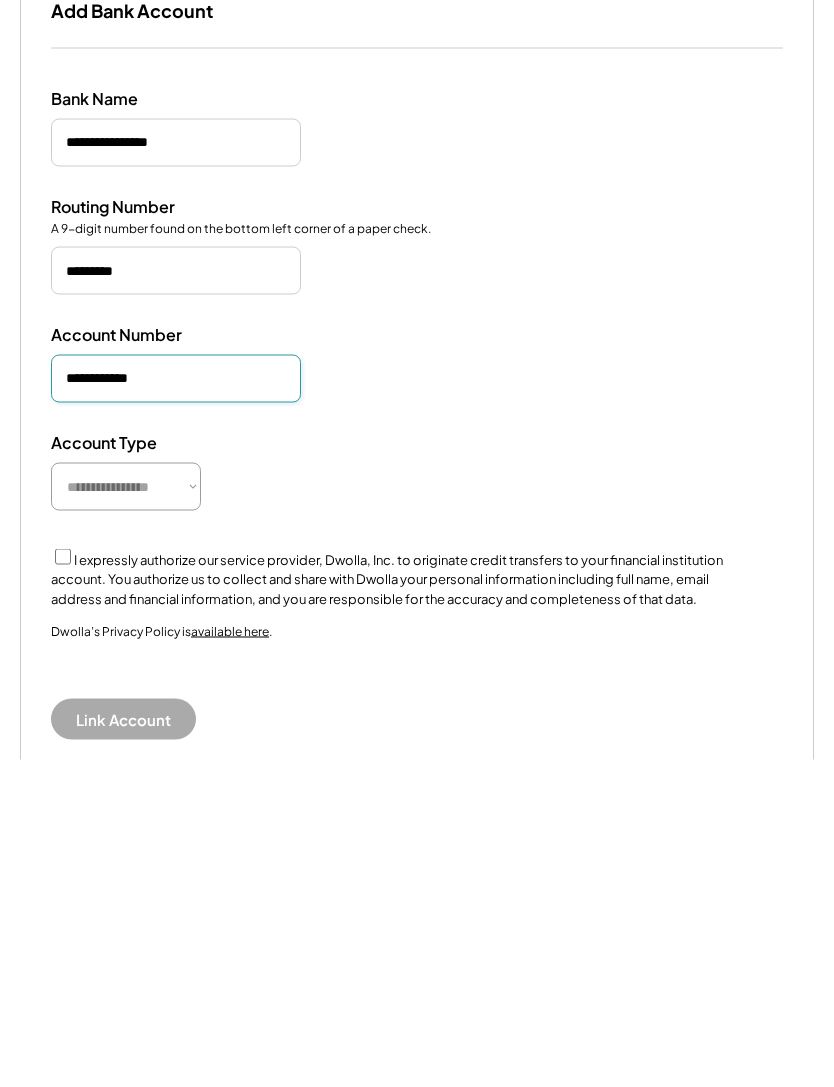 click on "**********" at bounding box center (126, 814) 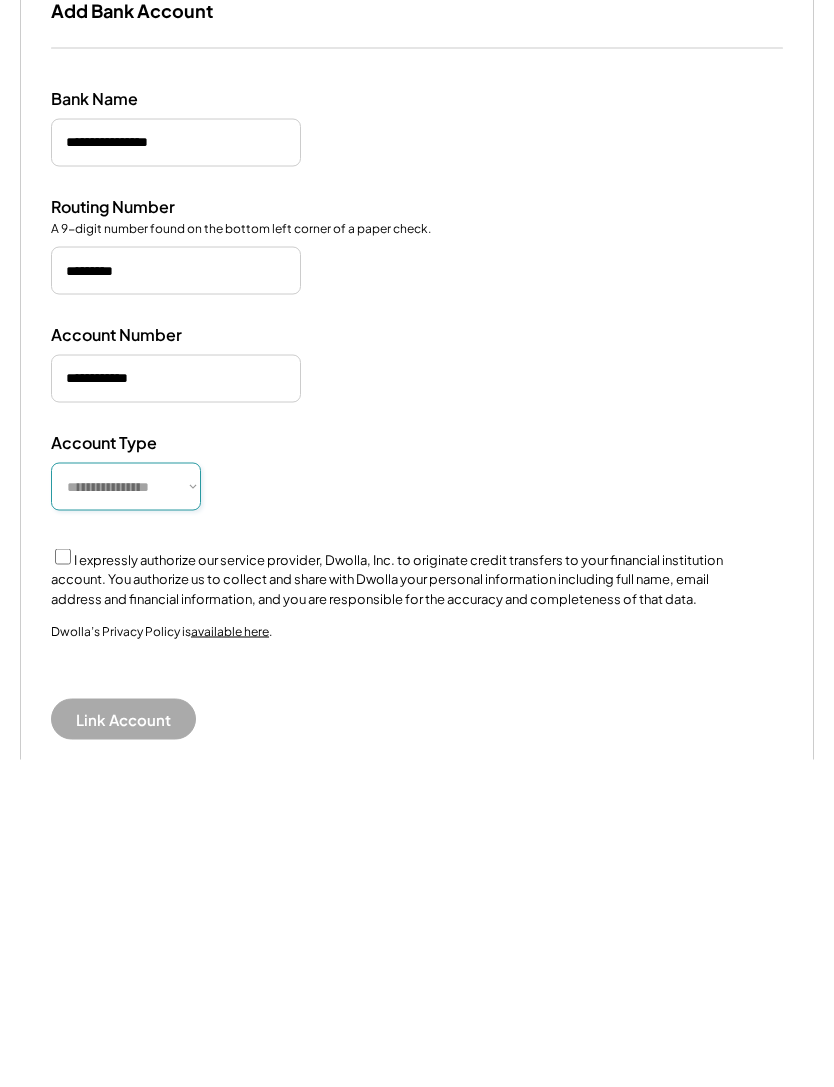 scroll, scrollTop: 327, scrollLeft: 0, axis: vertical 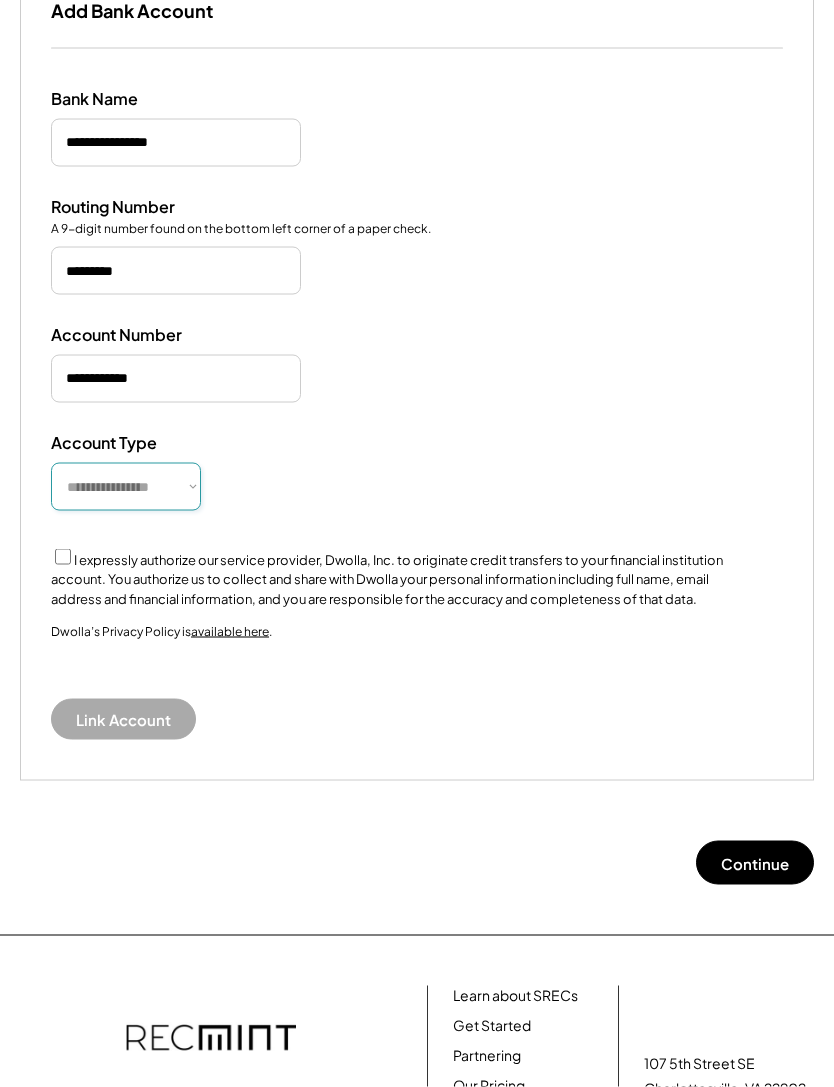select on "**********" 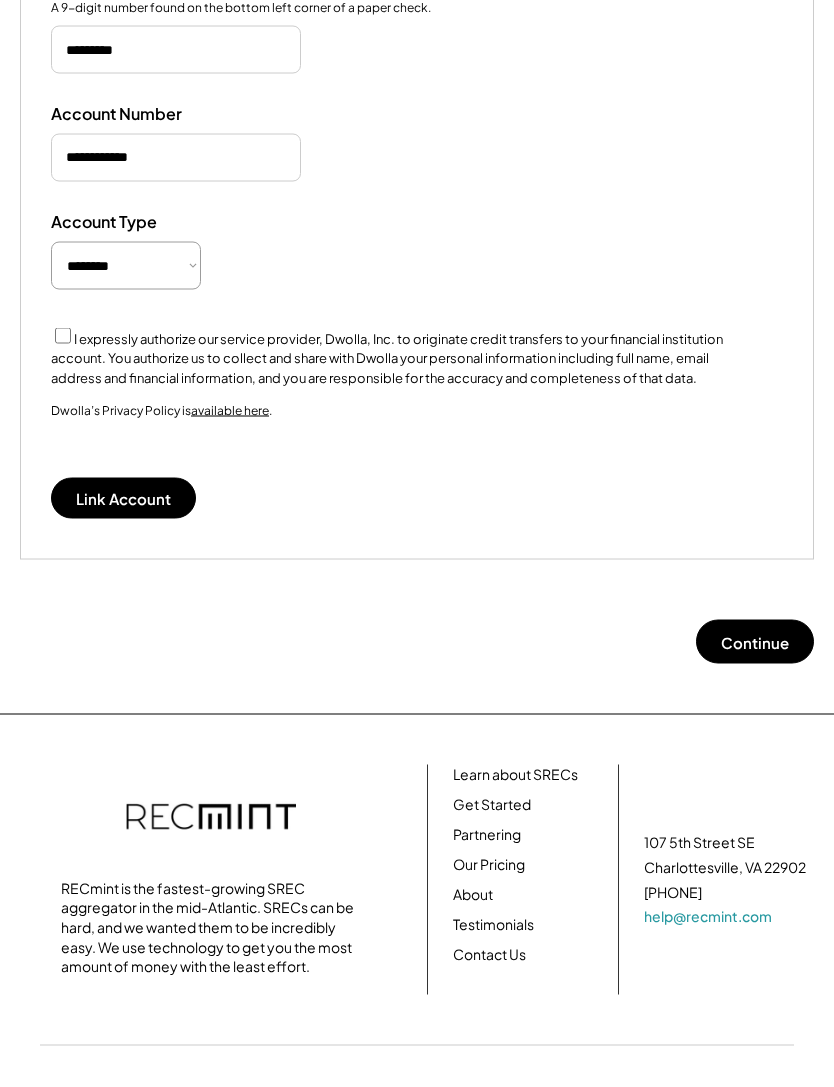 scroll, scrollTop: 550, scrollLeft: 0, axis: vertical 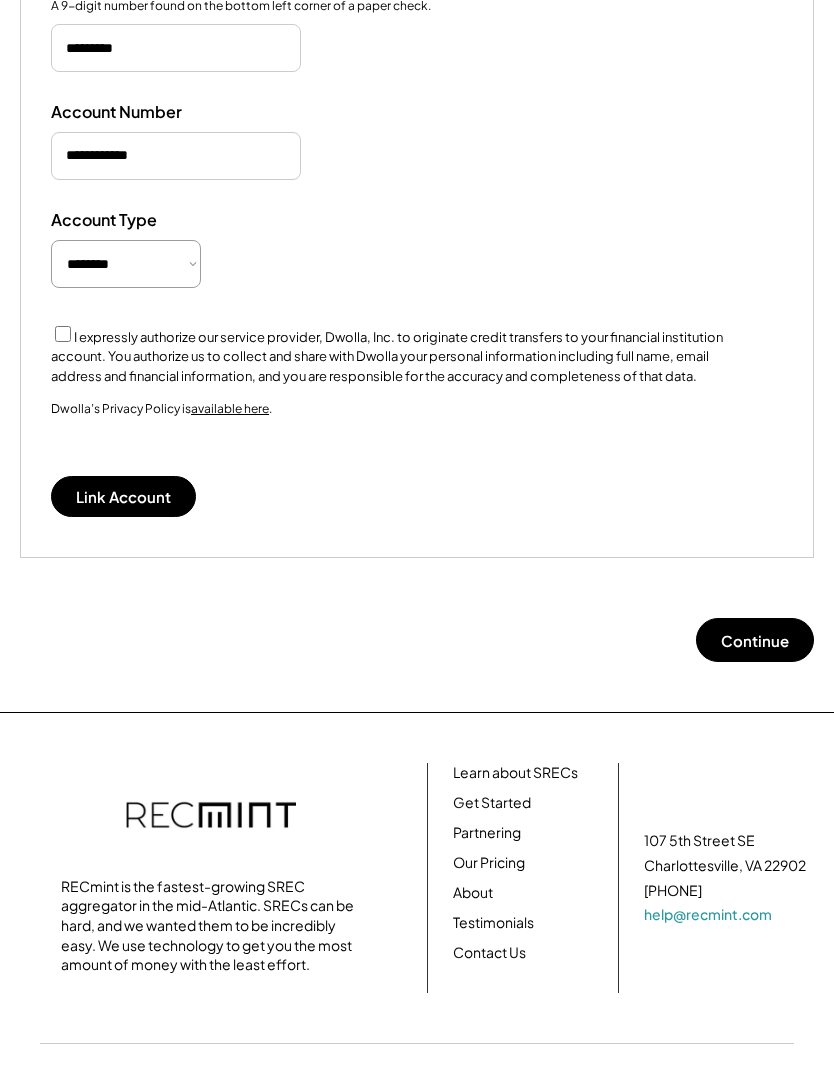 click on "Link Account" at bounding box center (123, 496) 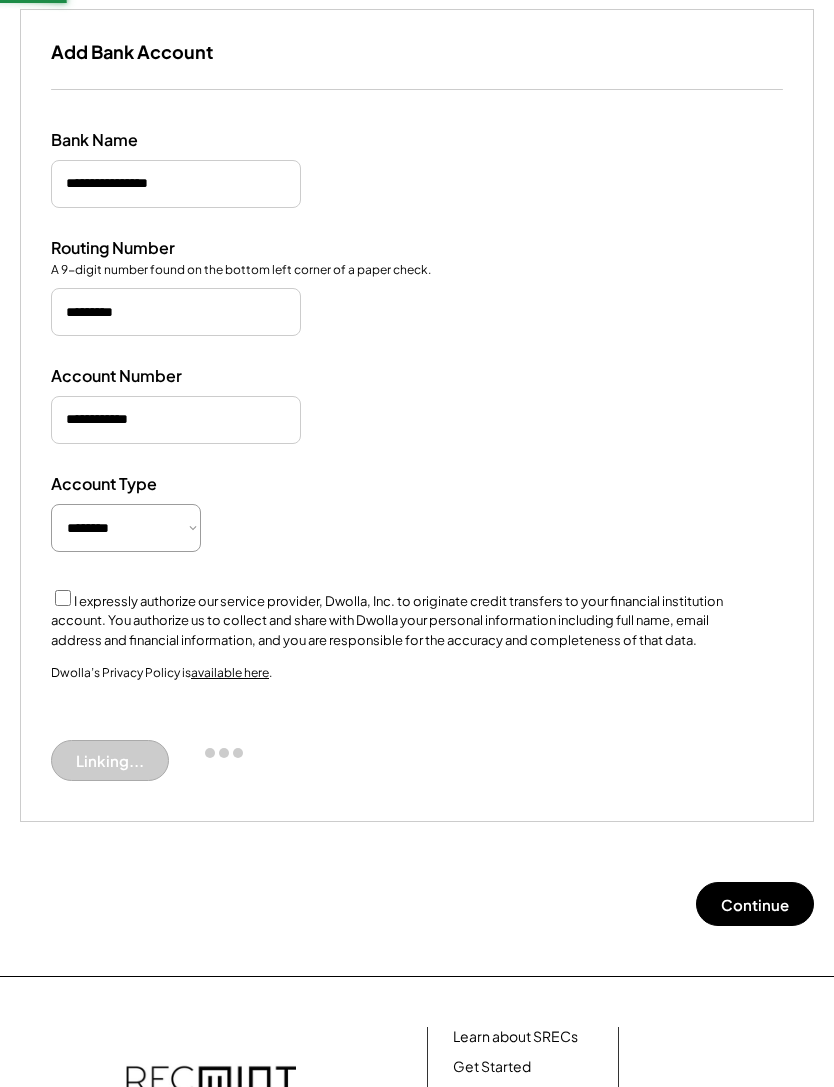 scroll, scrollTop: 141, scrollLeft: 0, axis: vertical 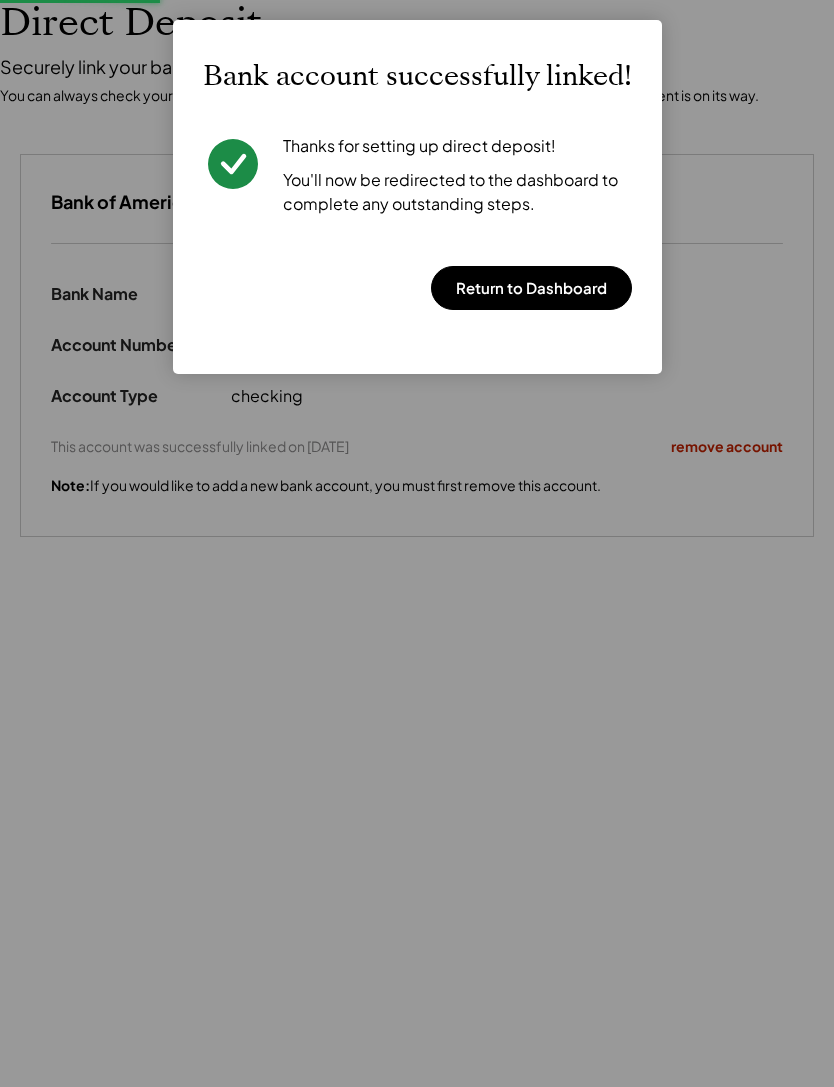 click on "Return to Dashboard" at bounding box center [531, 288] 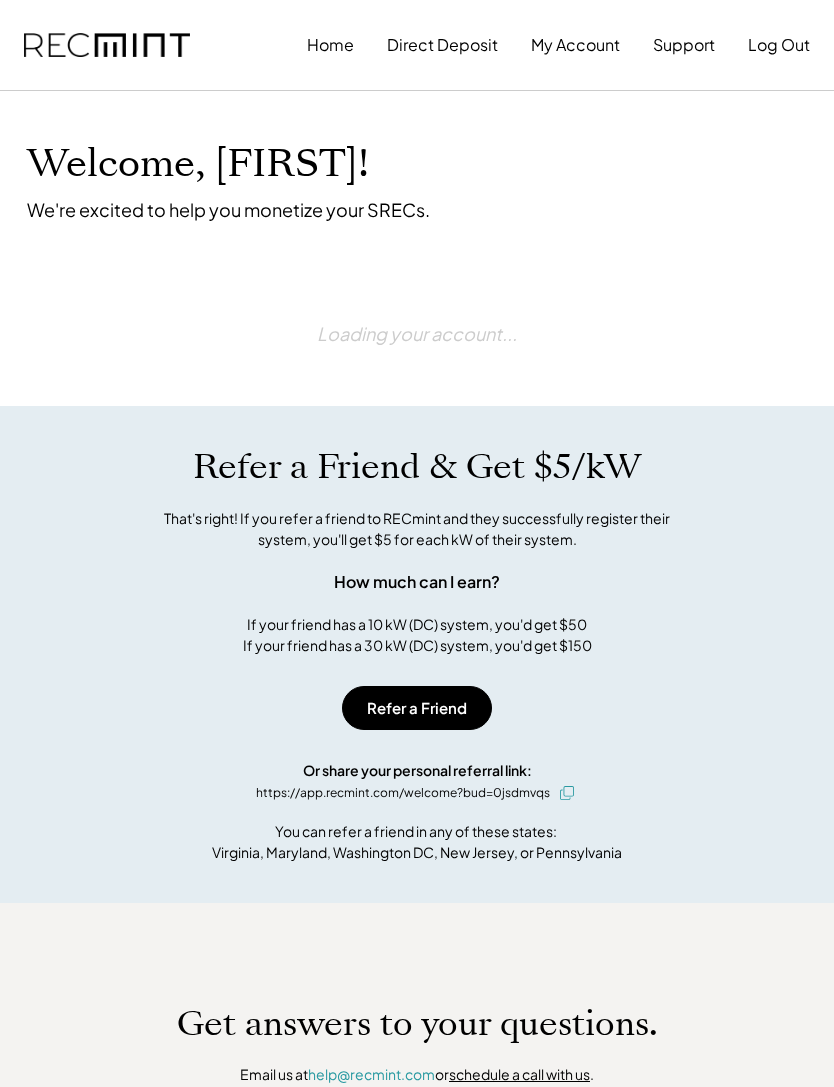 scroll, scrollTop: 0, scrollLeft: 0, axis: both 